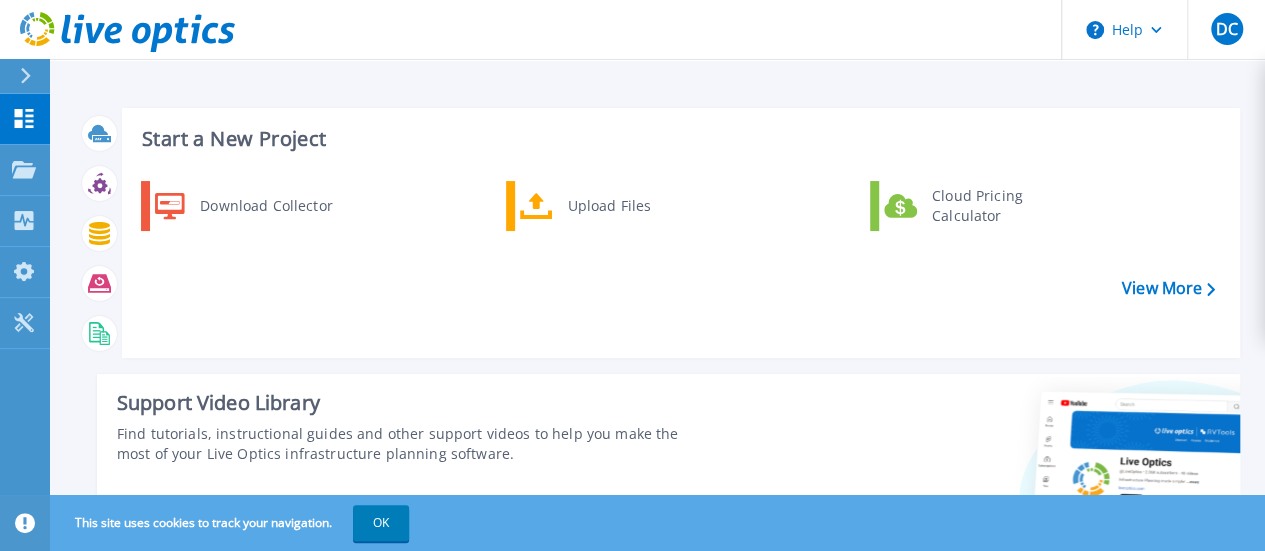 scroll, scrollTop: 0, scrollLeft: 0, axis: both 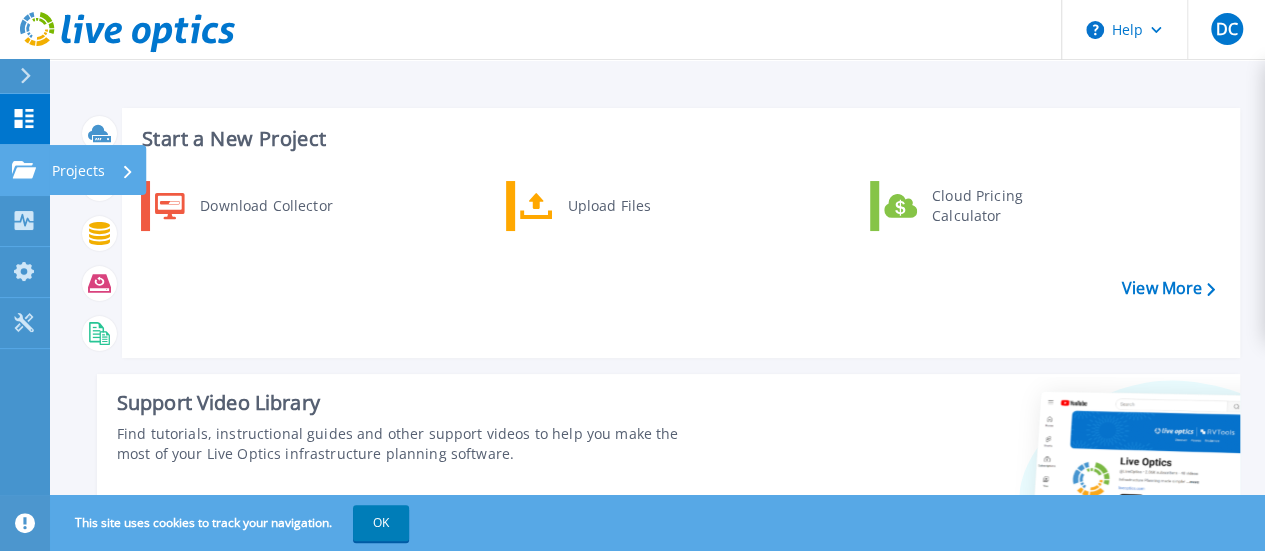 click 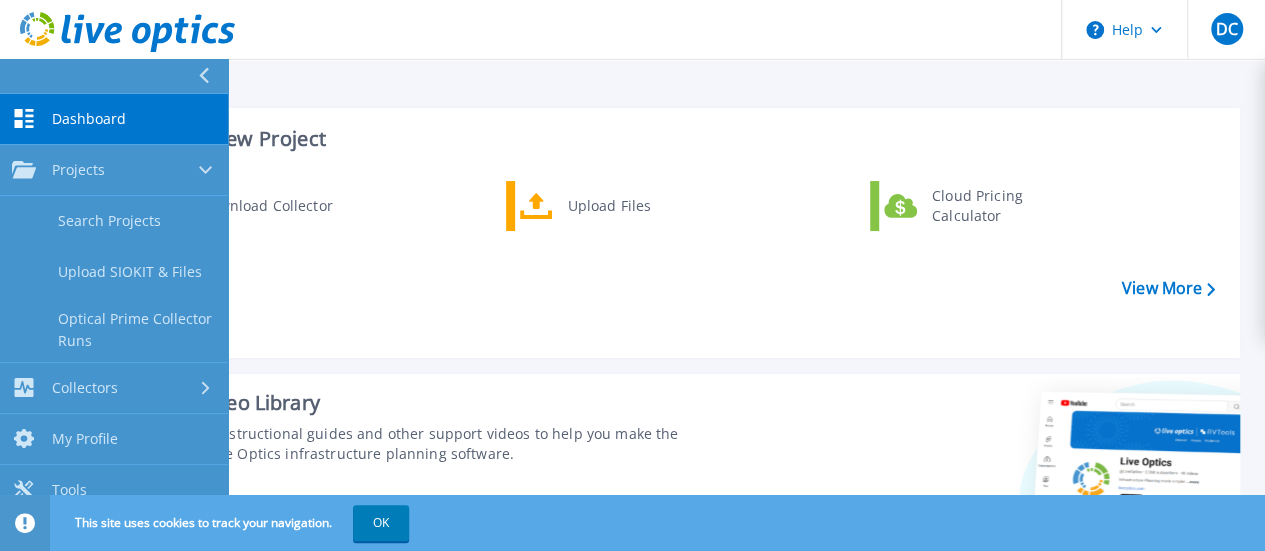 click on "Dashboard Dashboard" at bounding box center [114, 119] 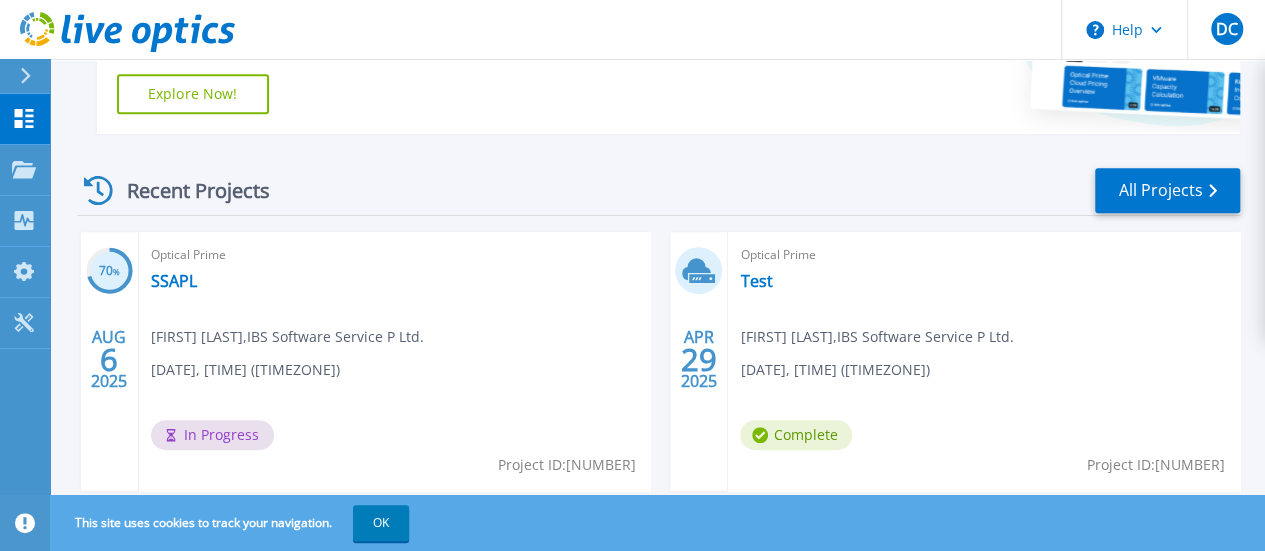 scroll, scrollTop: 500, scrollLeft: 0, axis: vertical 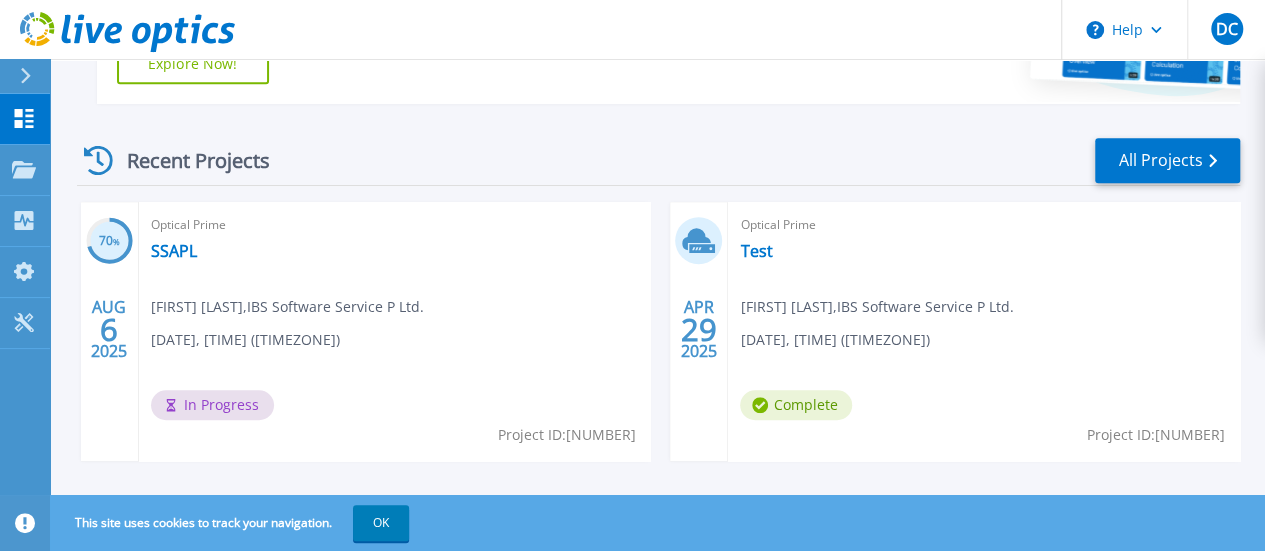 click on "70 %" at bounding box center [109, 241] 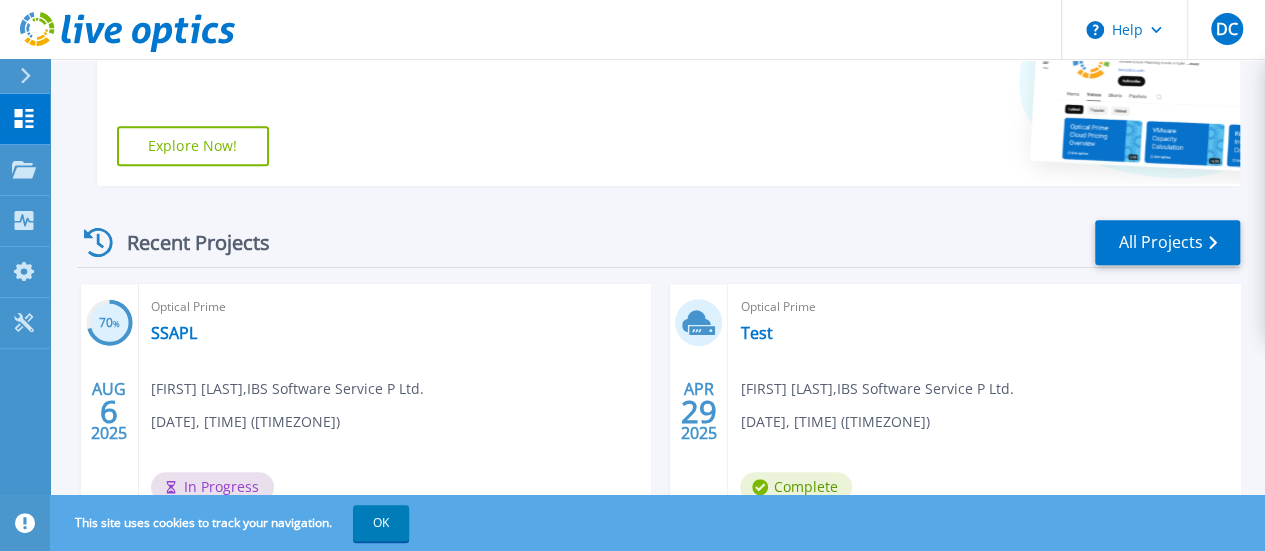 scroll, scrollTop: 526, scrollLeft: 0, axis: vertical 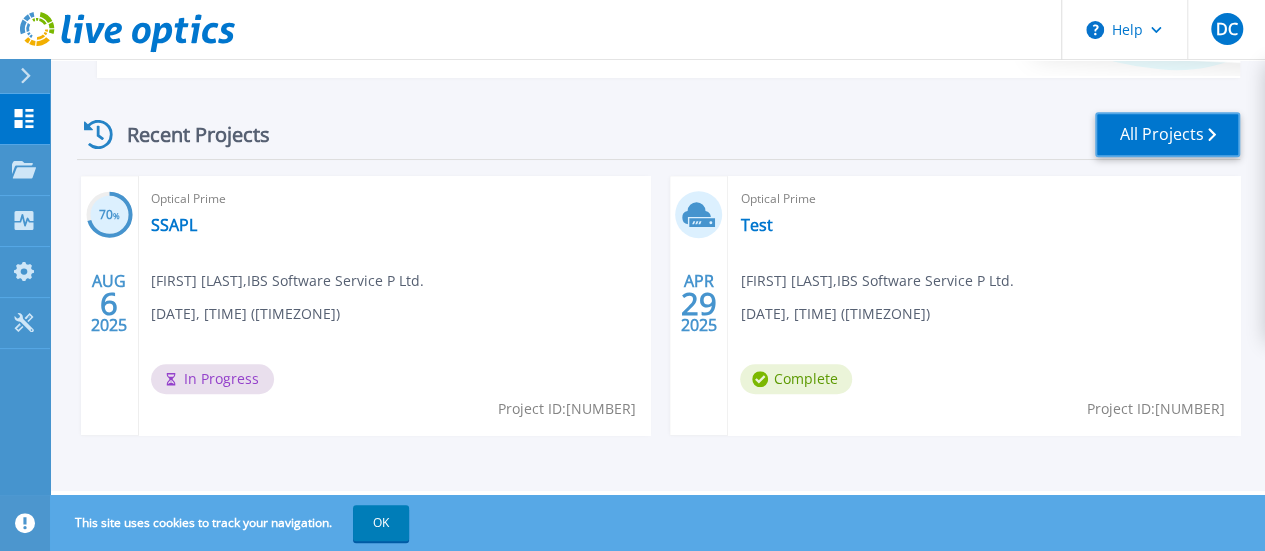 click on "All Projects" at bounding box center (1167, 134) 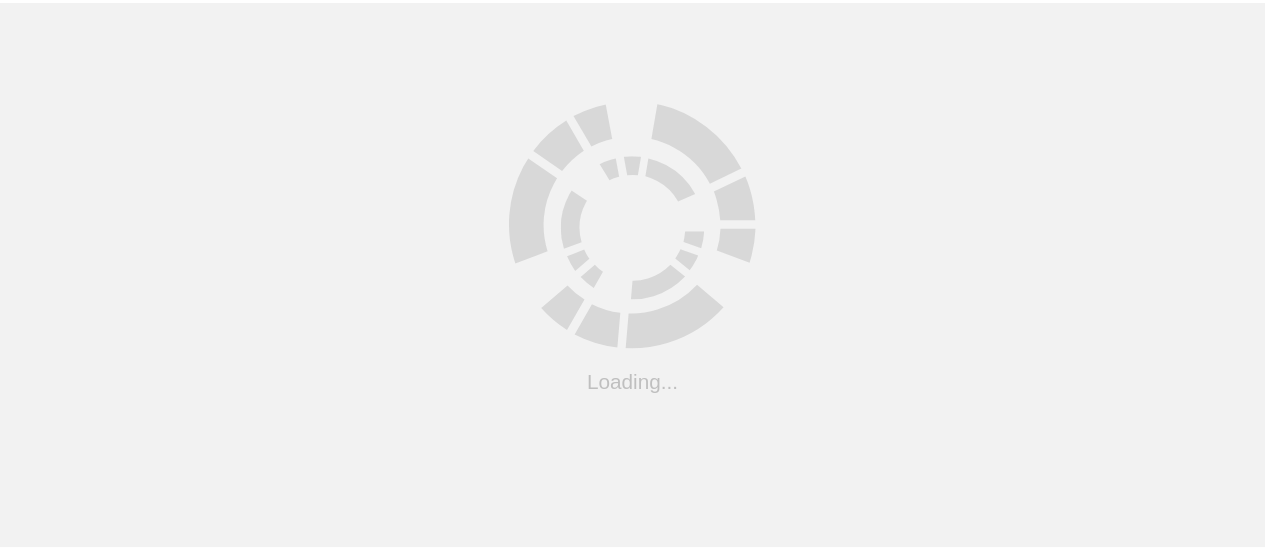 scroll, scrollTop: 0, scrollLeft: 0, axis: both 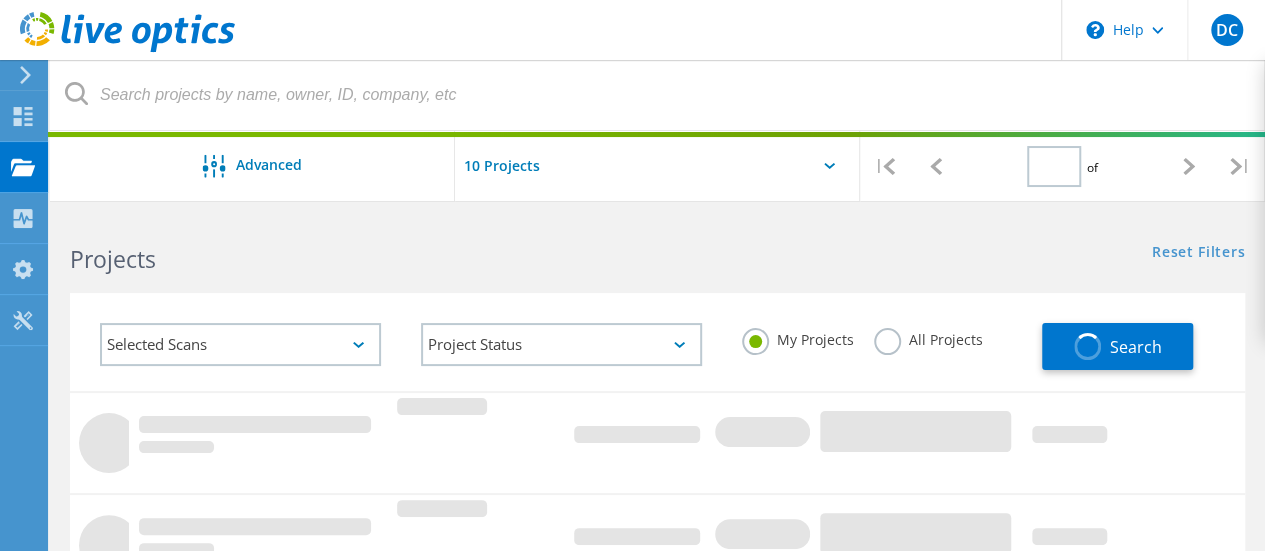 type on "1" 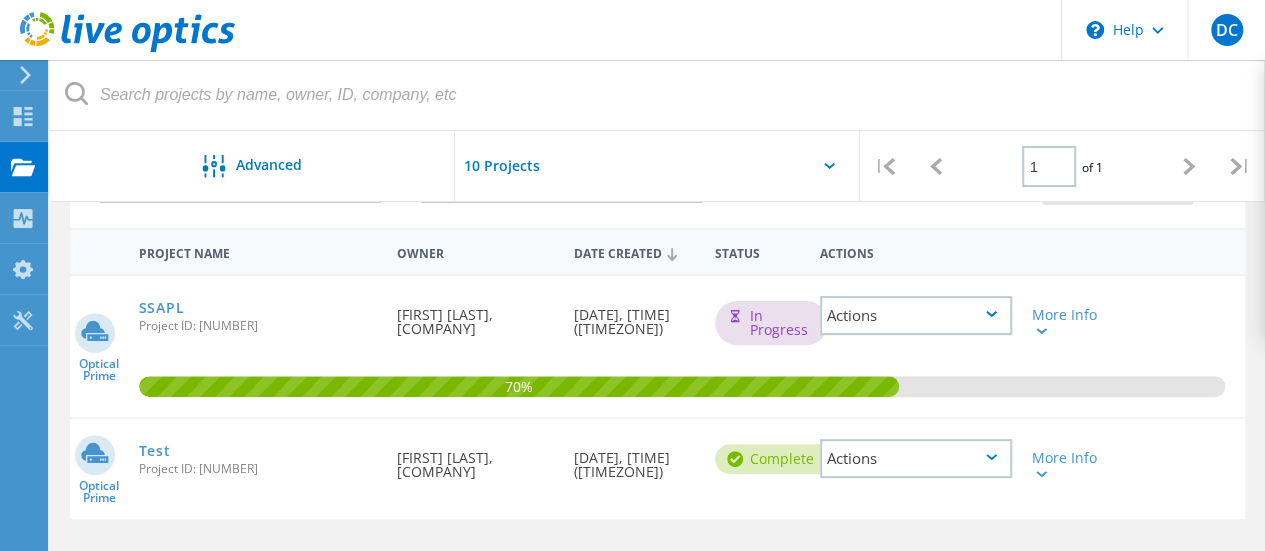 scroll, scrollTop: 200, scrollLeft: 0, axis: vertical 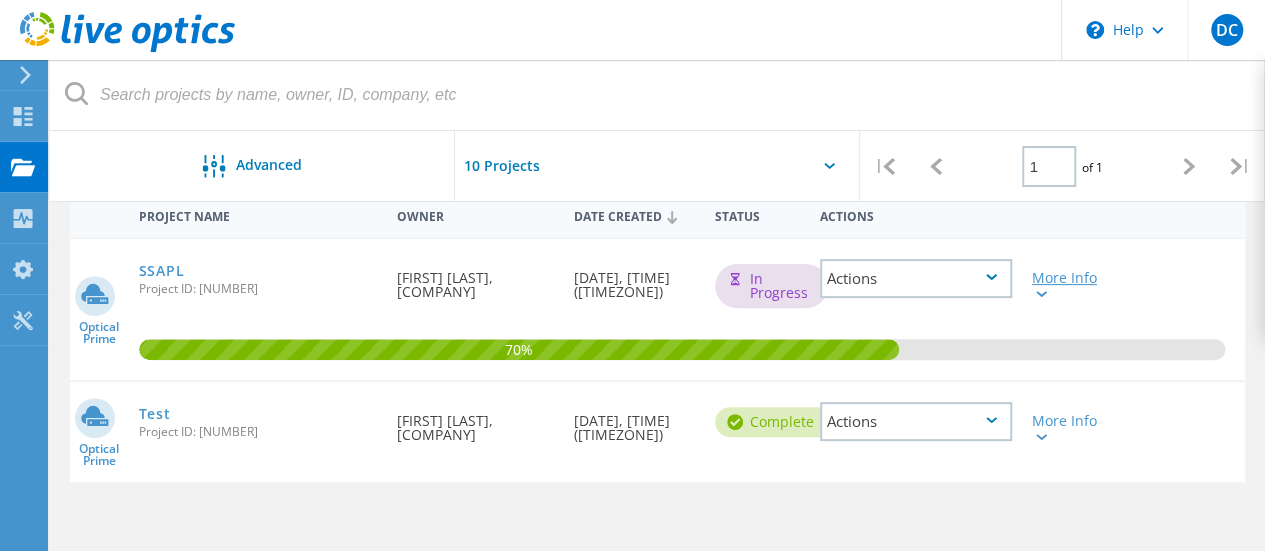 click on "More Info" 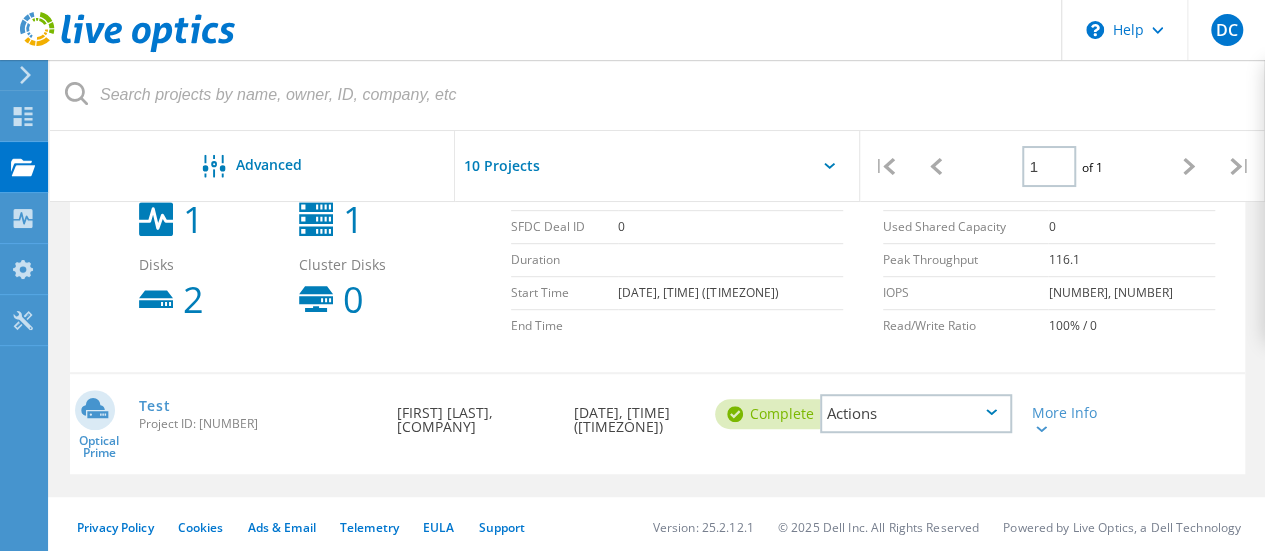 scroll, scrollTop: 464, scrollLeft: 0, axis: vertical 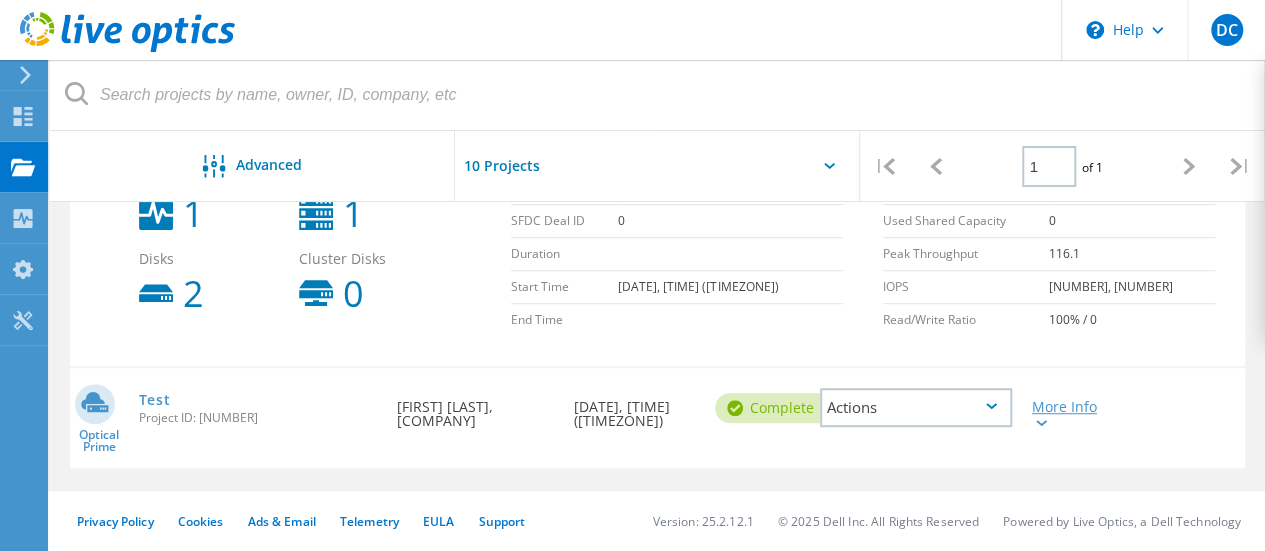click 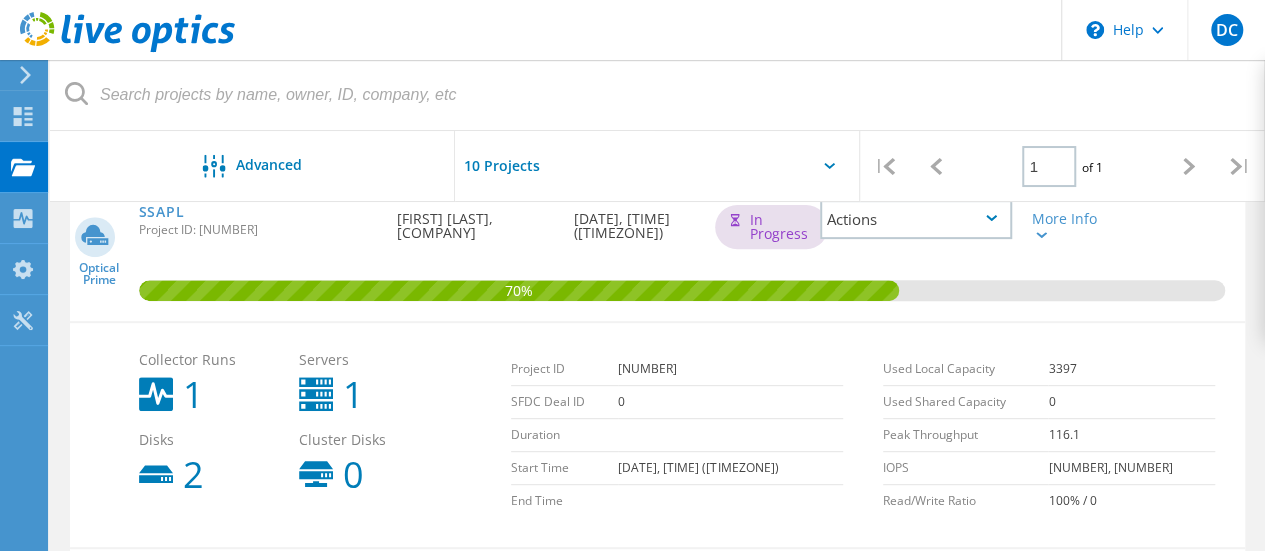 scroll, scrollTop: 188, scrollLeft: 0, axis: vertical 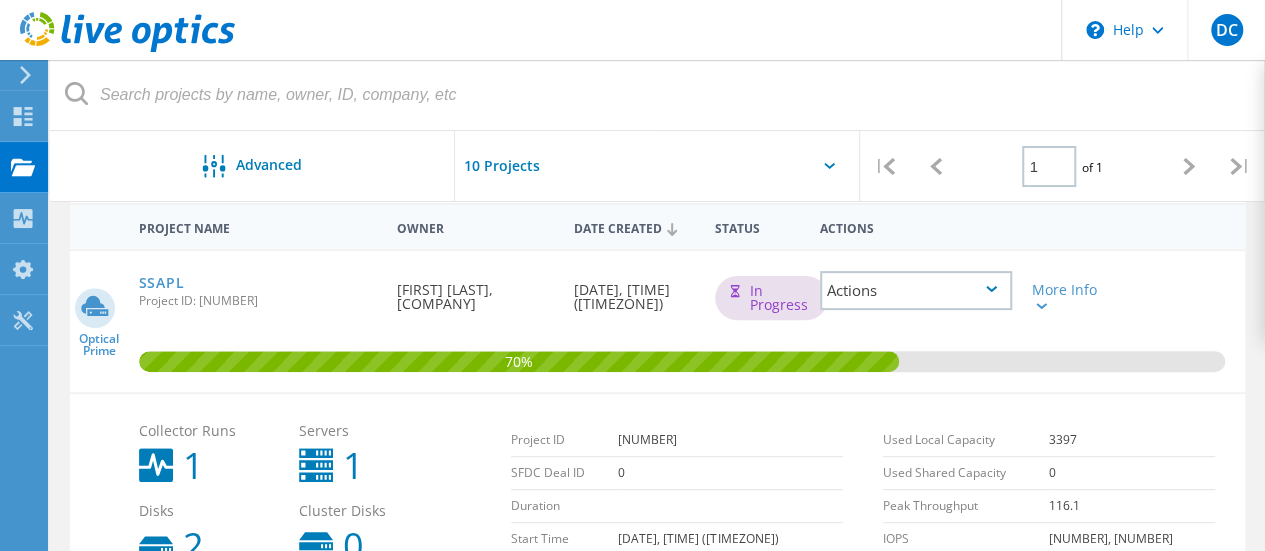 click on "Owner" 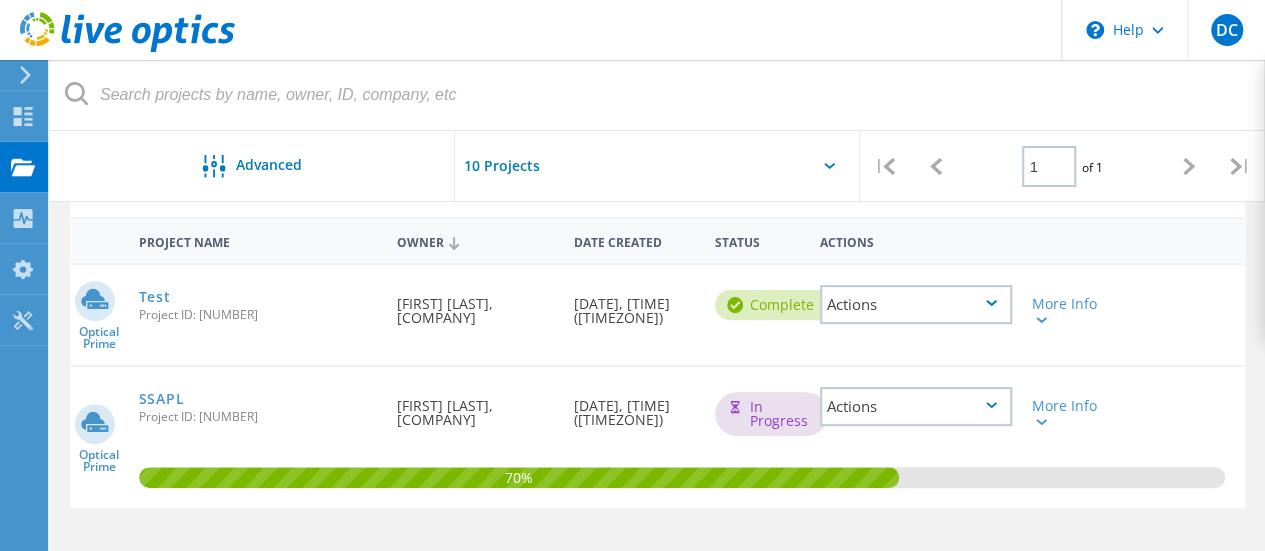 scroll, scrollTop: 200, scrollLeft: 0, axis: vertical 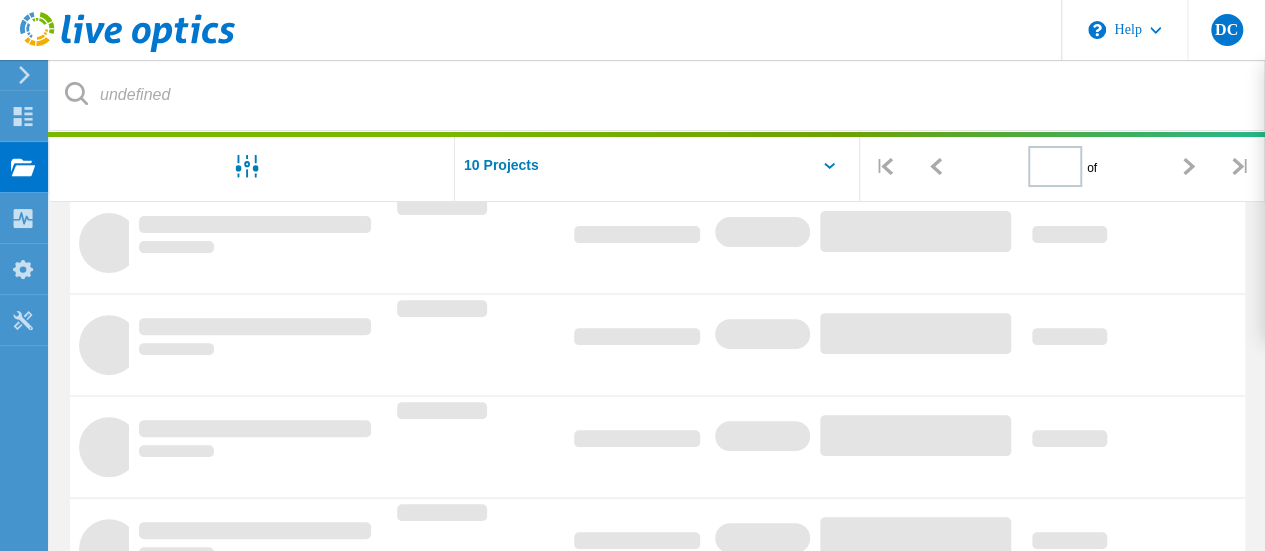 type on "1" 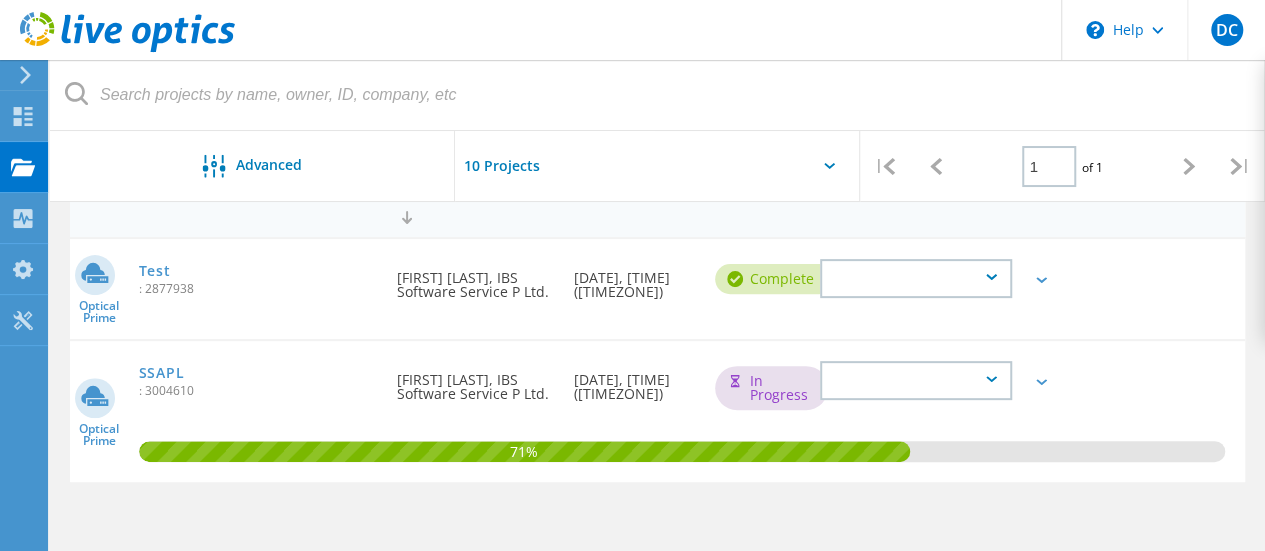 scroll, scrollTop: 0, scrollLeft: 0, axis: both 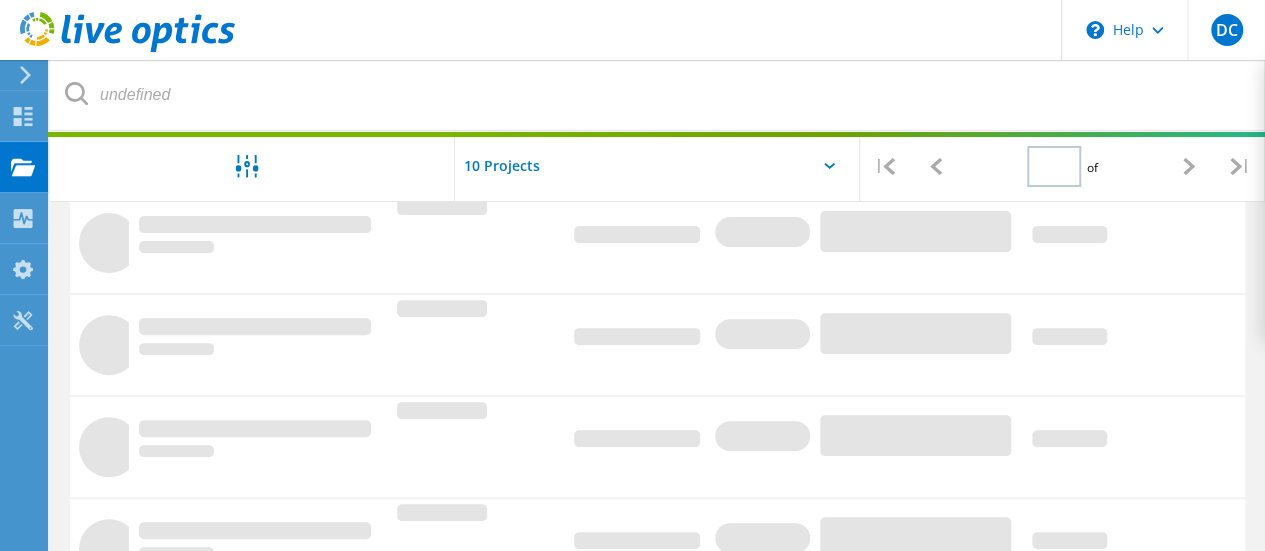 type on "1" 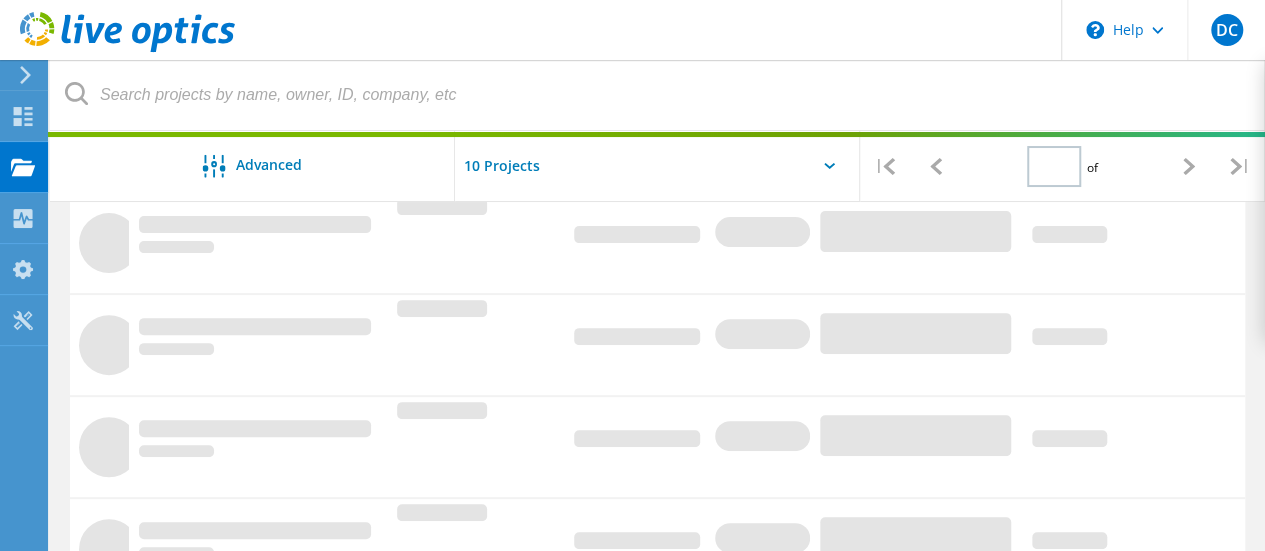 type on "1" 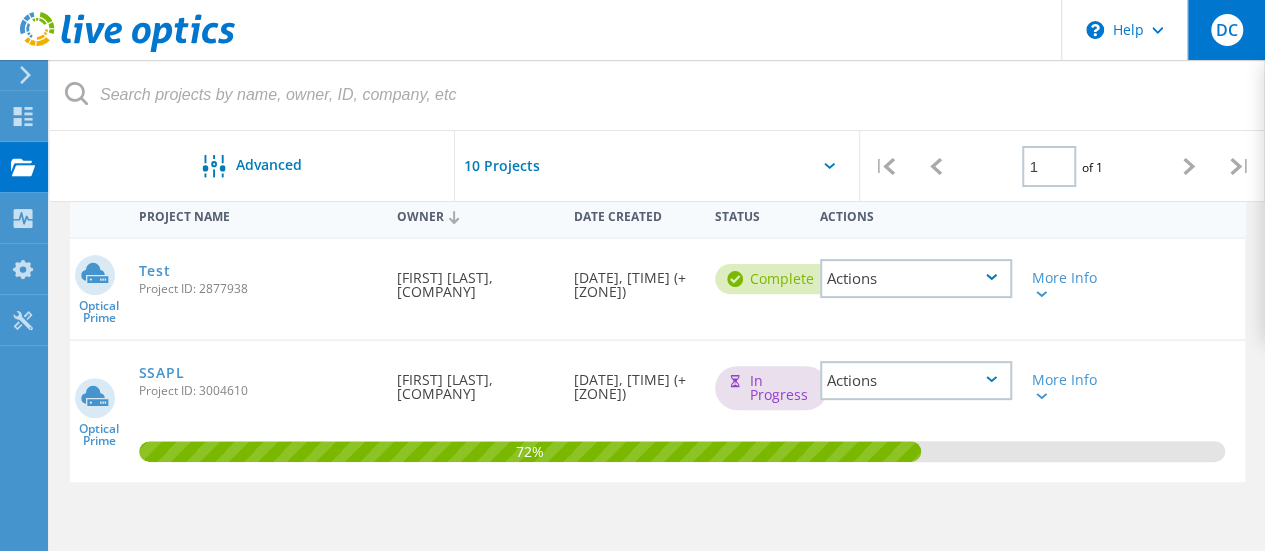click on "DC" at bounding box center [1226, 30] 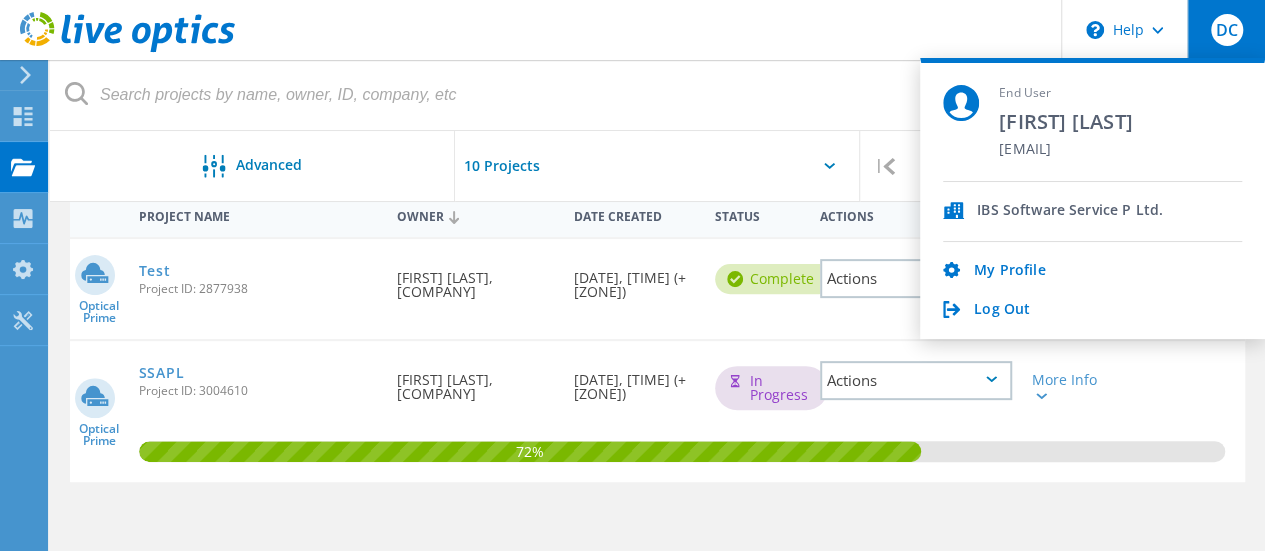 click on "IBS Software Service P Ltd." 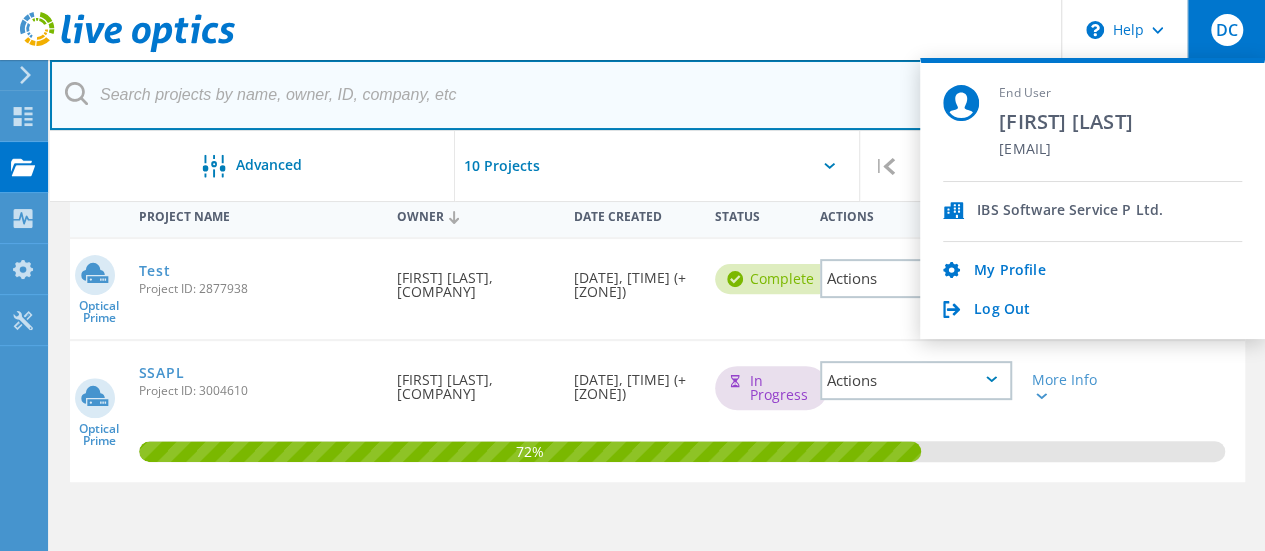 click at bounding box center [658, 95] 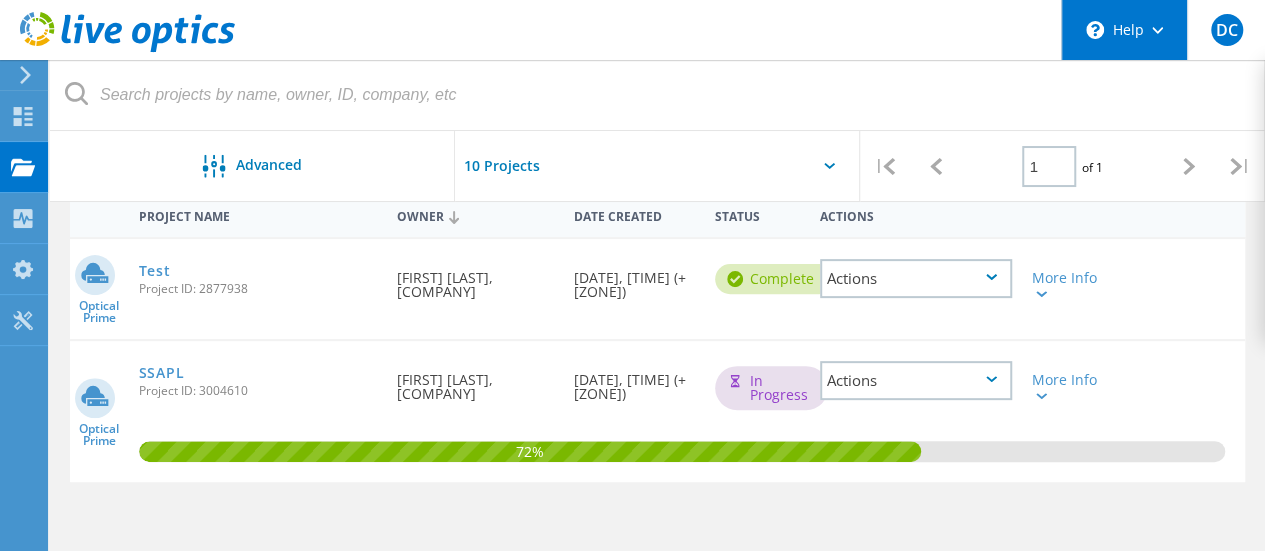 click on "\n   Help" at bounding box center (1124, 30) 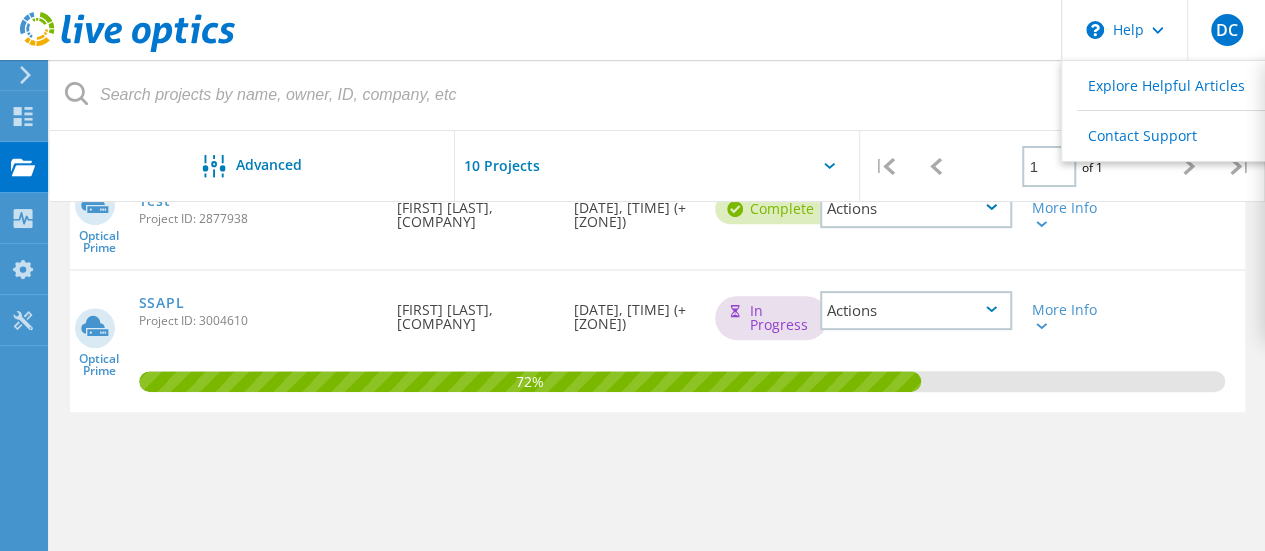 scroll, scrollTop: 300, scrollLeft: 0, axis: vertical 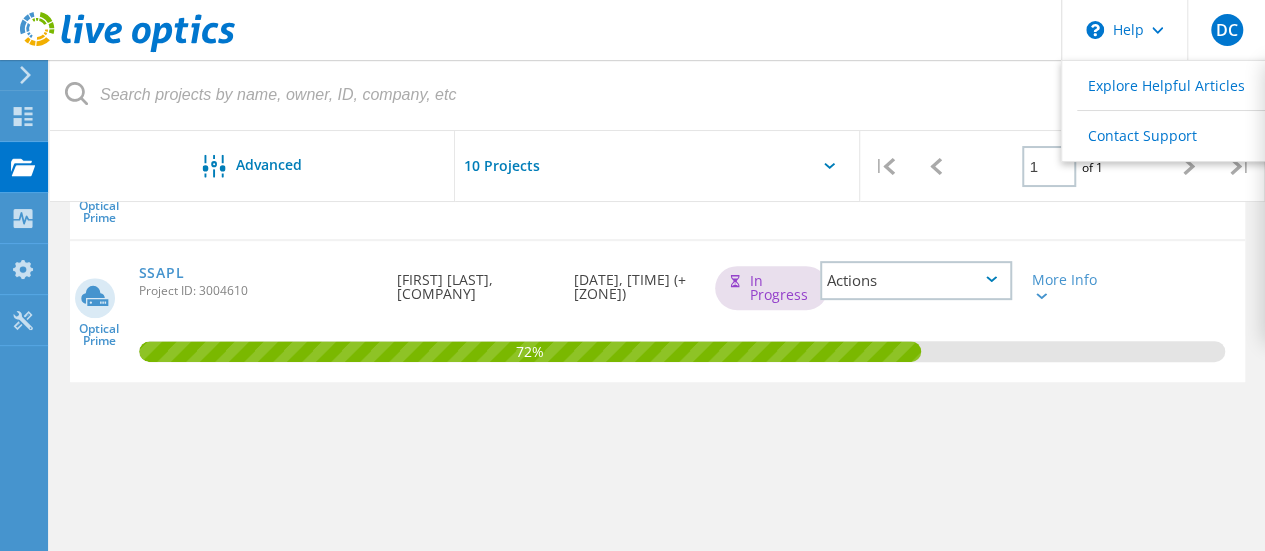 click on "More Info" 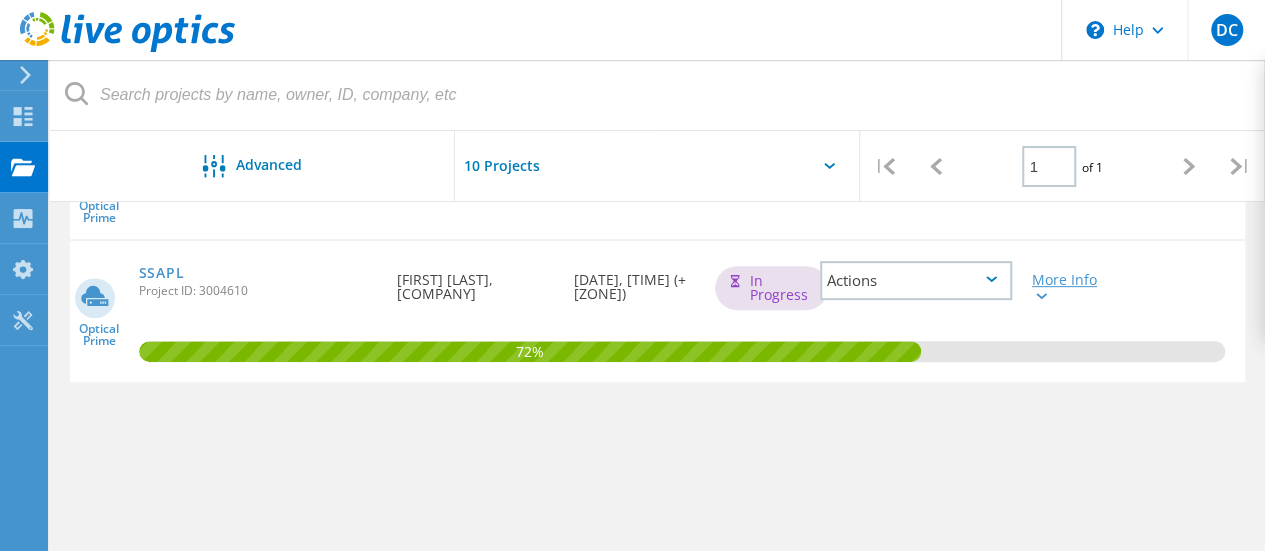 click 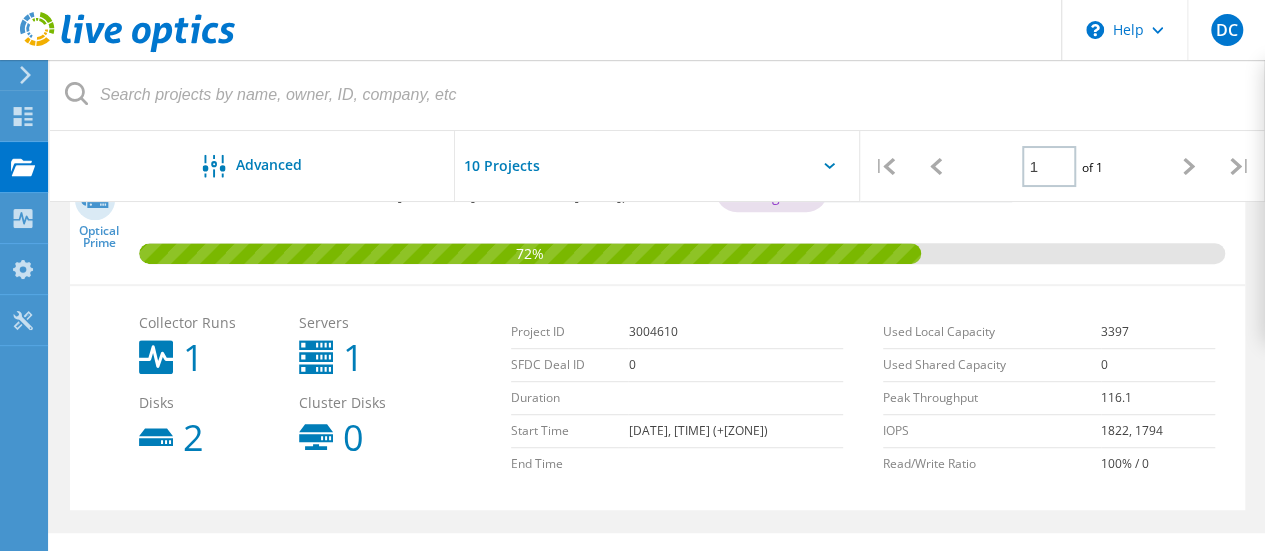 scroll, scrollTop: 464, scrollLeft: 0, axis: vertical 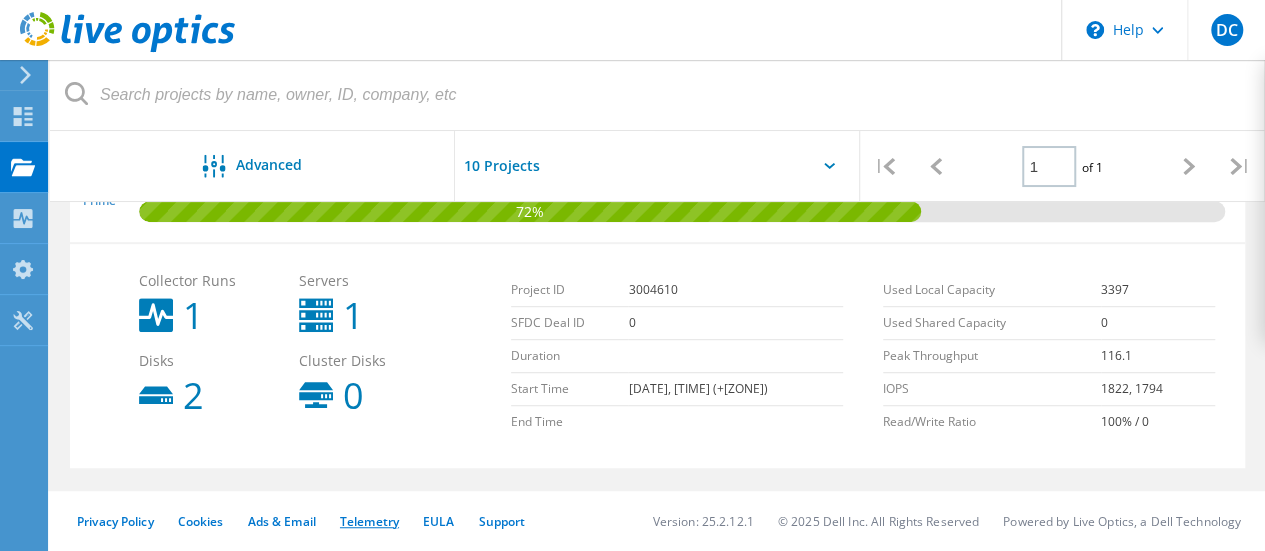 click on "Telemetry" 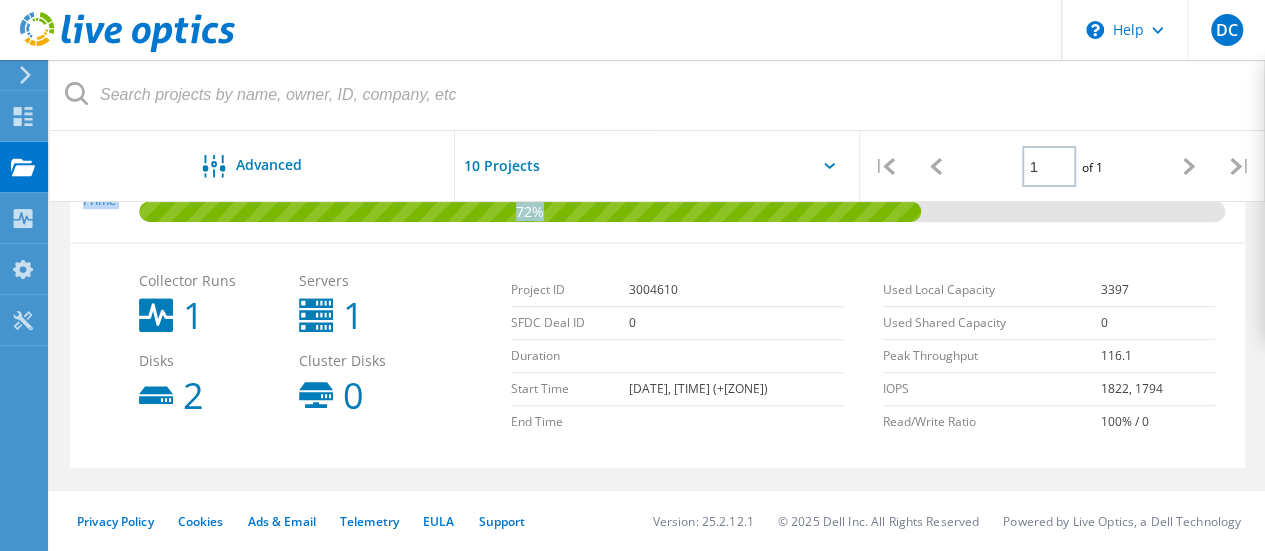 drag, startPoint x: 889, startPoint y: 211, endPoint x: 1054, endPoint y: 199, distance: 165.43579 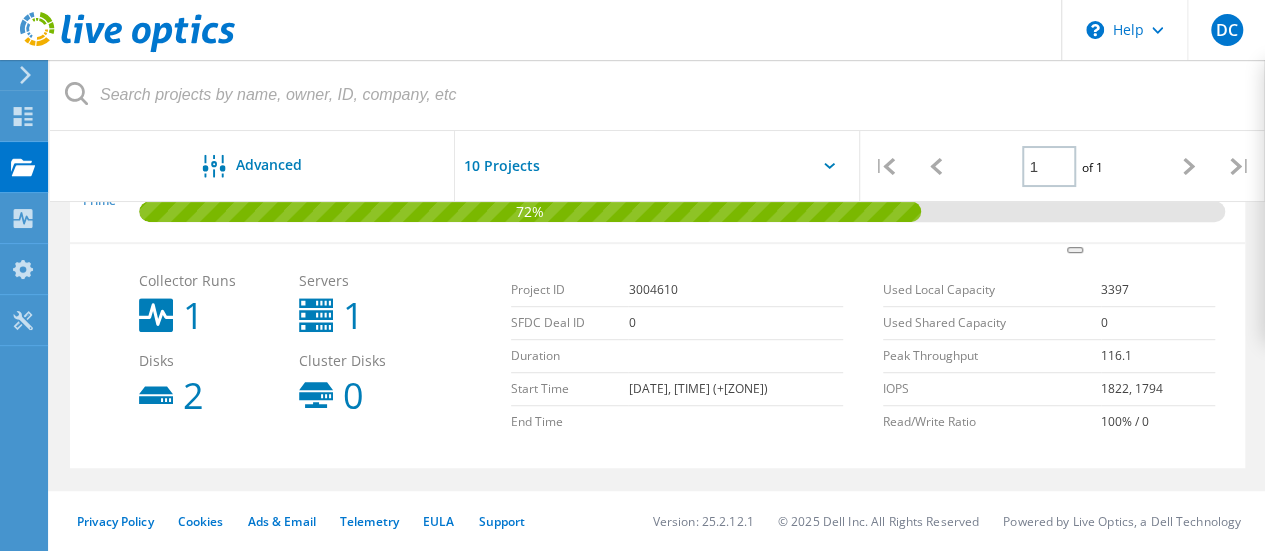 click on "08/06/2025, 18:12 (+05:30)" 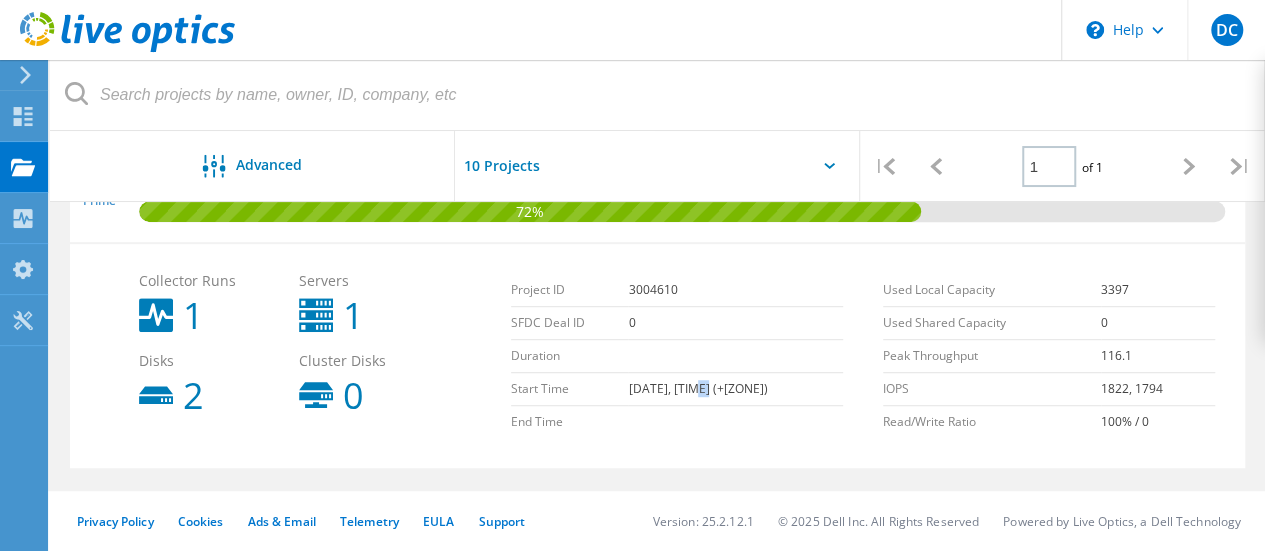 click on "08/06/2025, 18:12 (+05:30)" 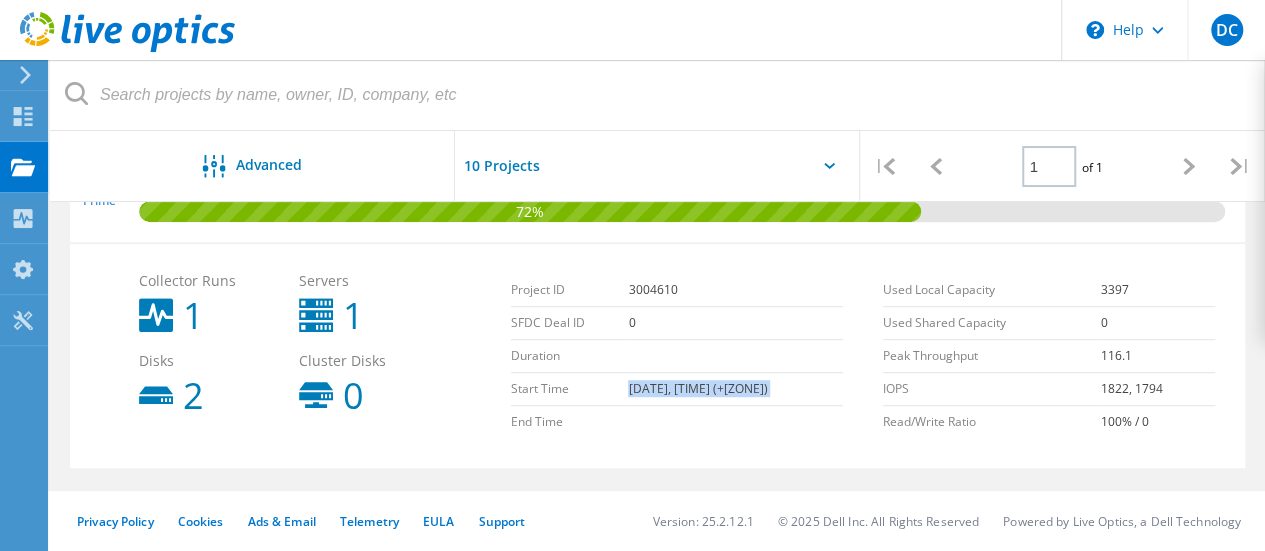 click on "08/06/2025, 18:12 (+05:30)" 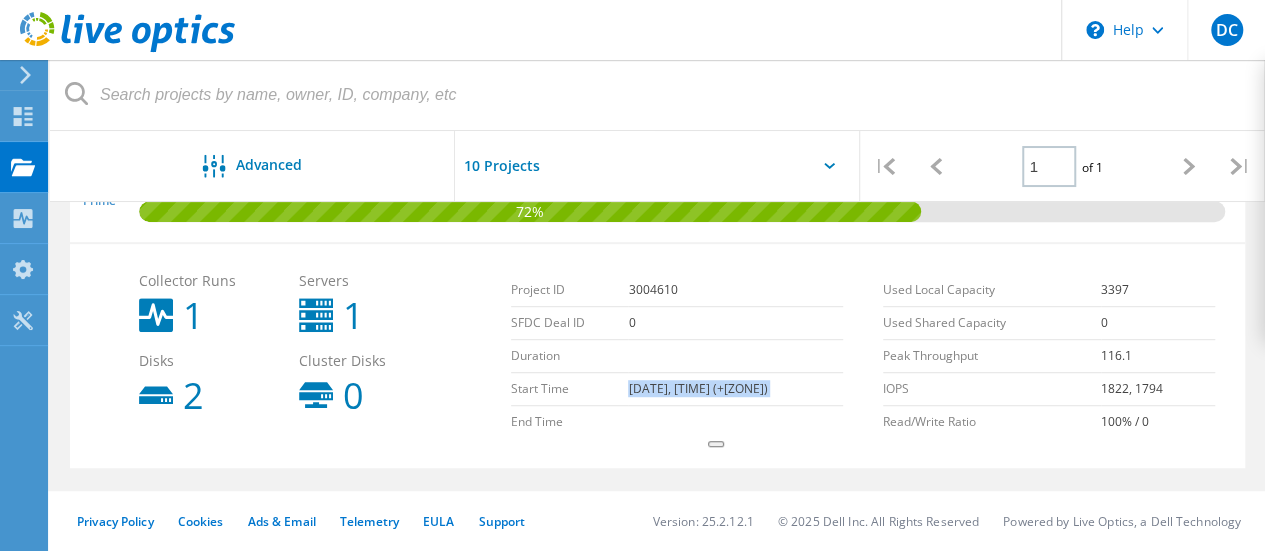 click on "08/06/2025, 18:12 (+05:30)" 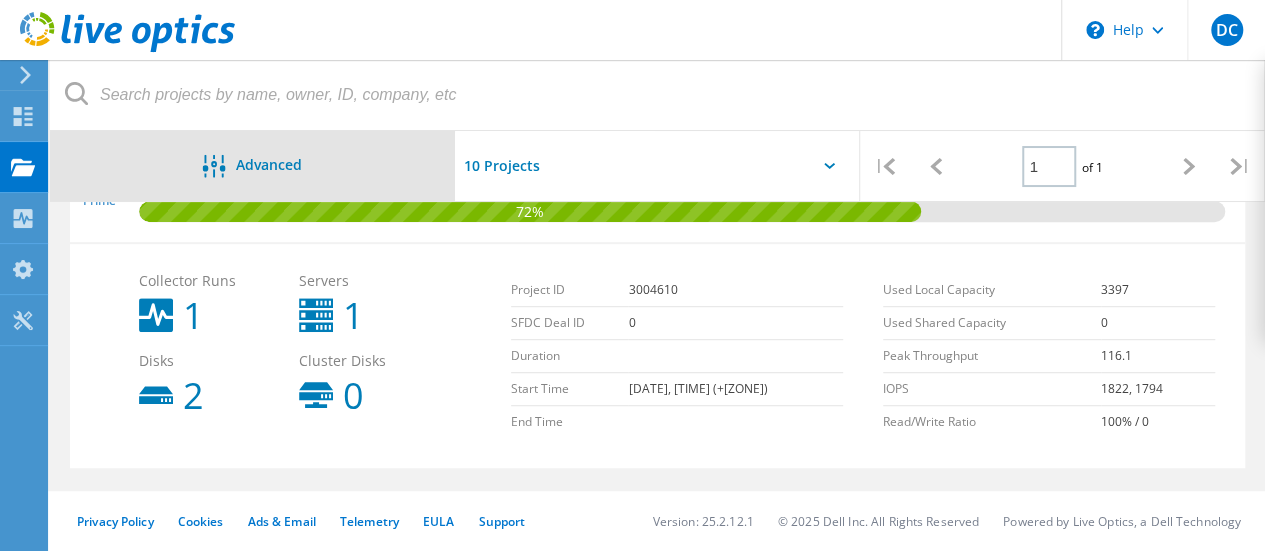 click 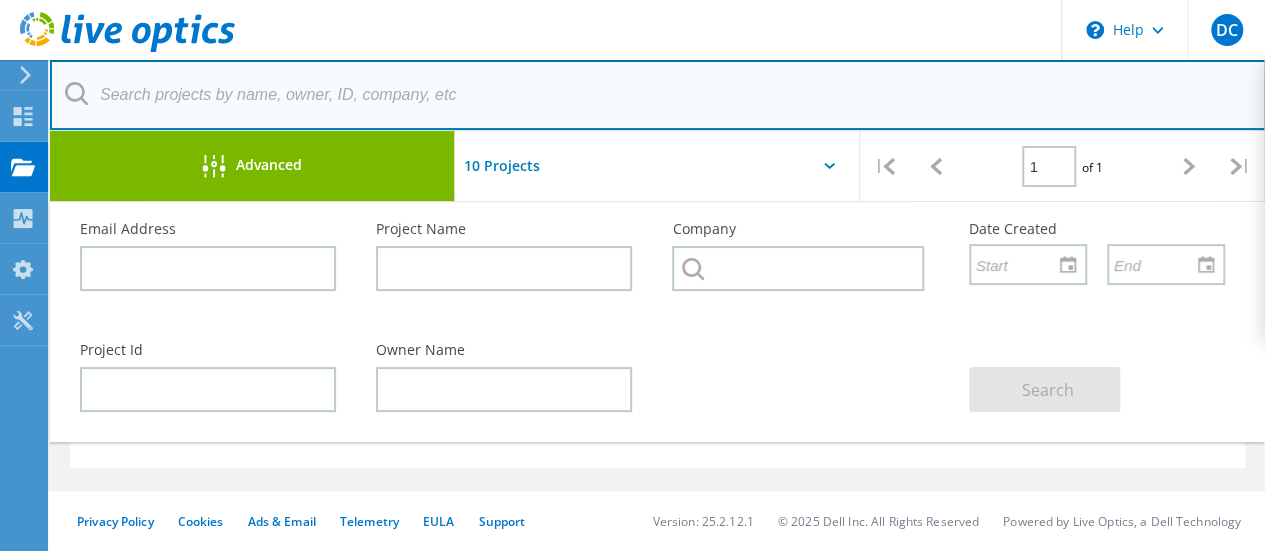 click at bounding box center [658, 95] 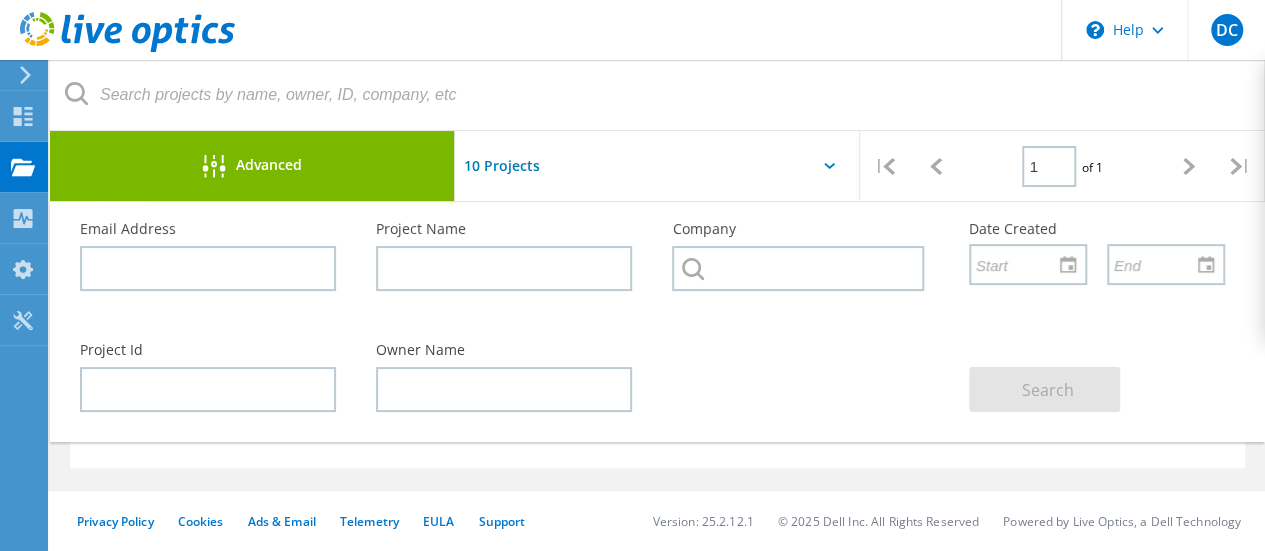 click on "\n   Help  Explore Helpful Articles Contact Support DC End User debashish Choydhury deb.raj@ibsindia.in IBS Software Service P Ltd. My Profile Log Out" at bounding box center (632, 30) 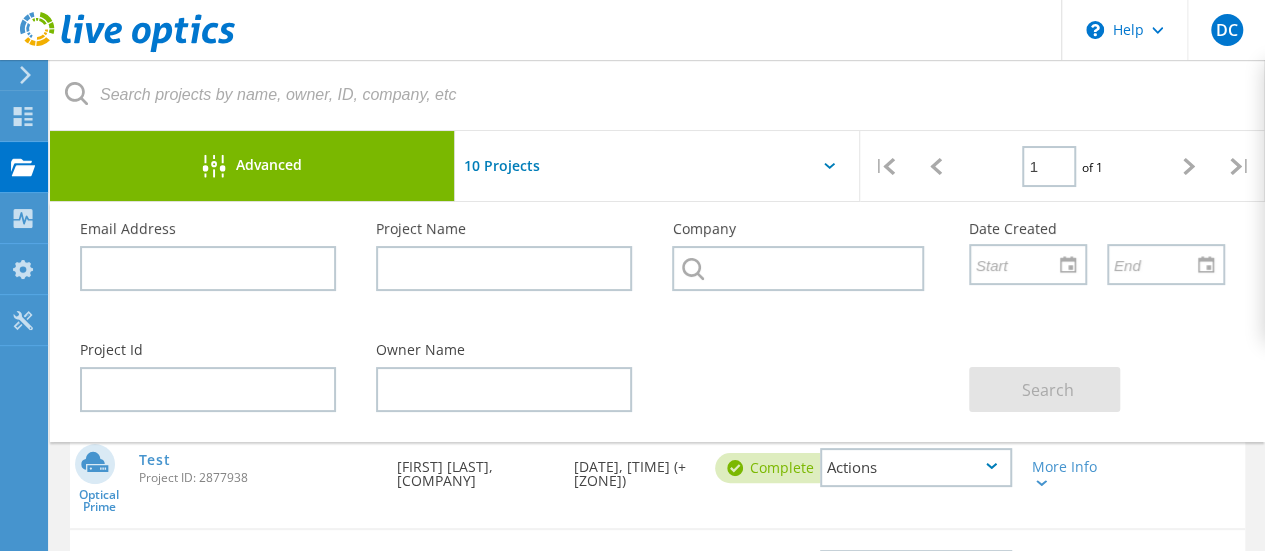 scroll, scrollTop: 0, scrollLeft: 0, axis: both 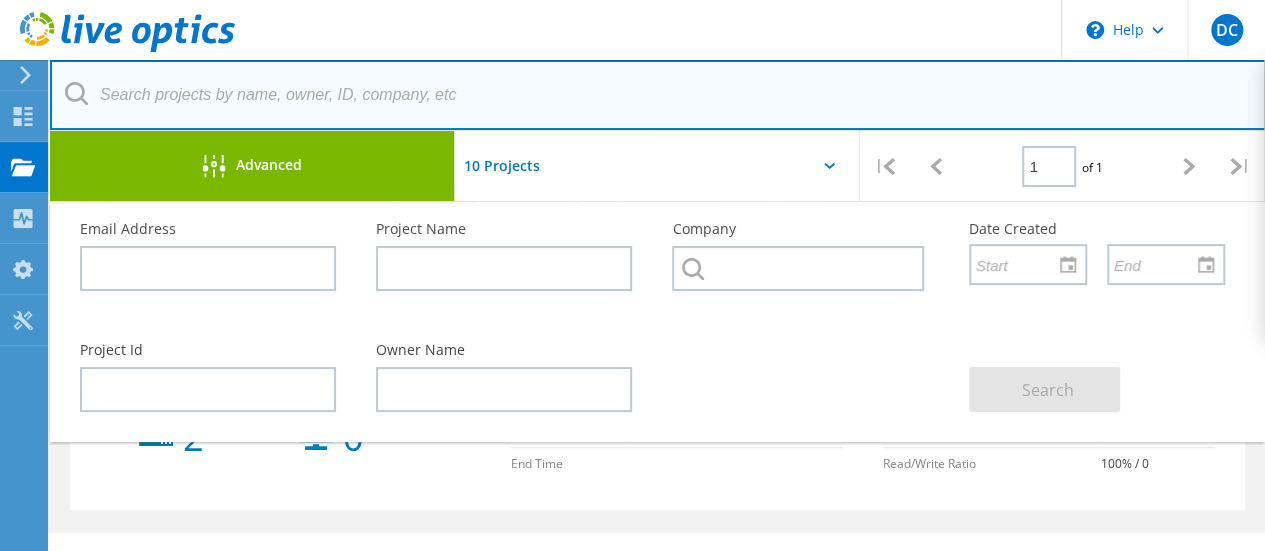 click at bounding box center [658, 95] 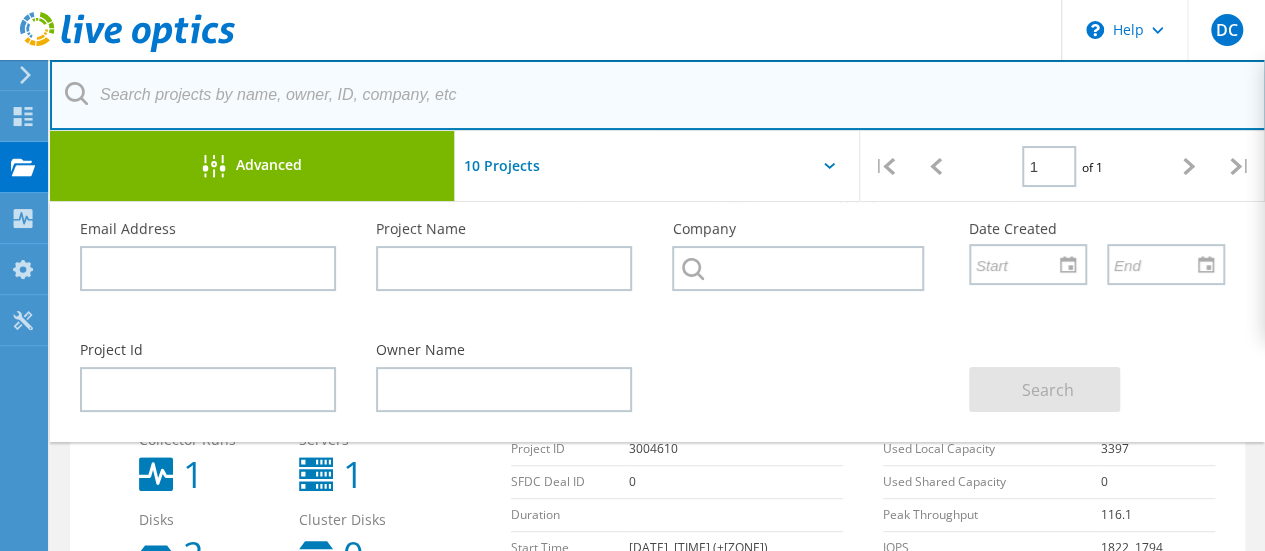 scroll, scrollTop: 278, scrollLeft: 0, axis: vertical 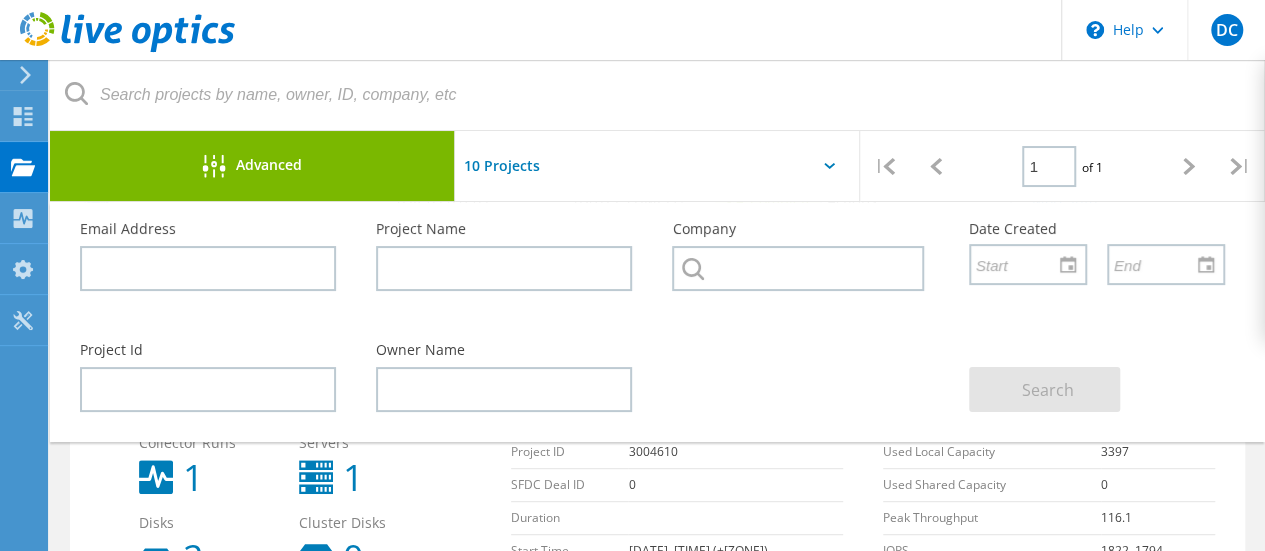 click 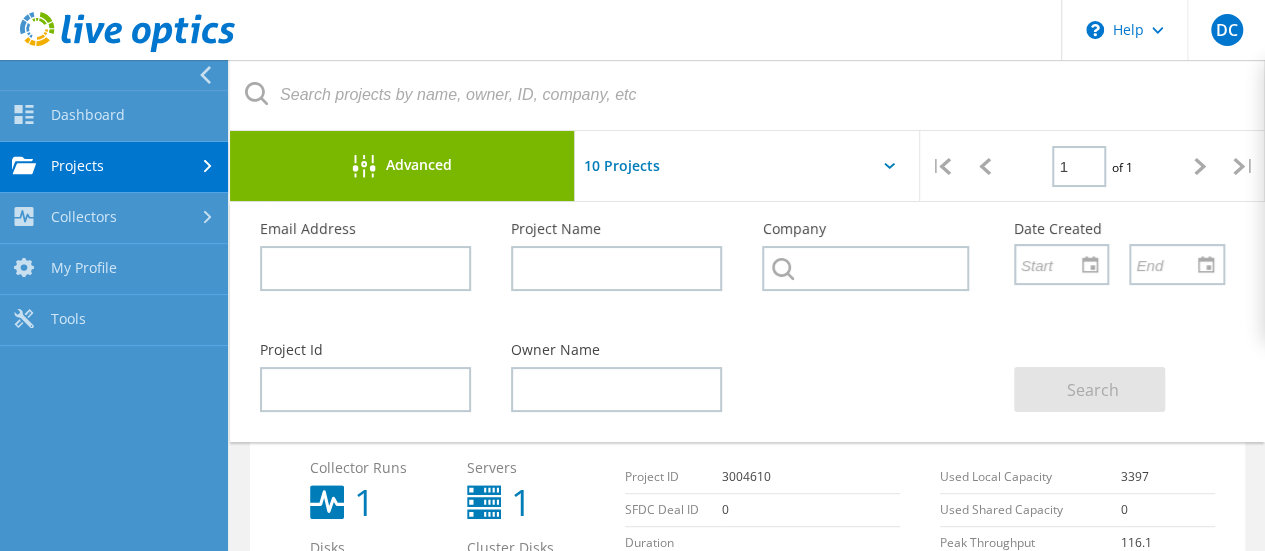 click 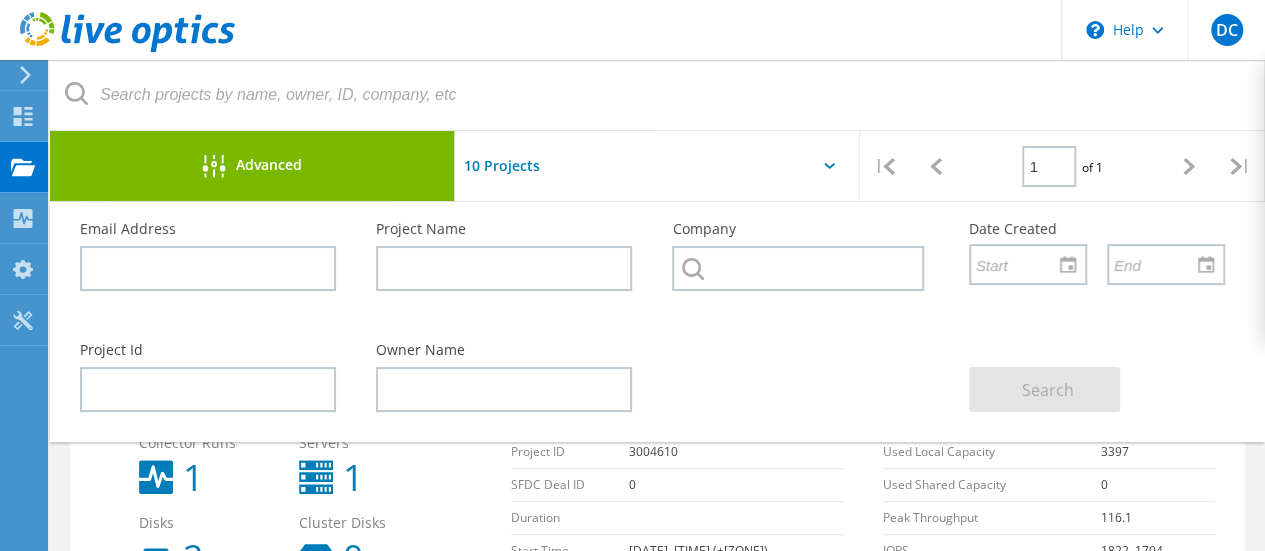 click on "\n   Help  Explore Helpful Articles Contact Support DC End User debashish Choydhury deb.raj@ibsindia.in IBS Software Service P Ltd. My Profile Log Out" at bounding box center [632, 30] 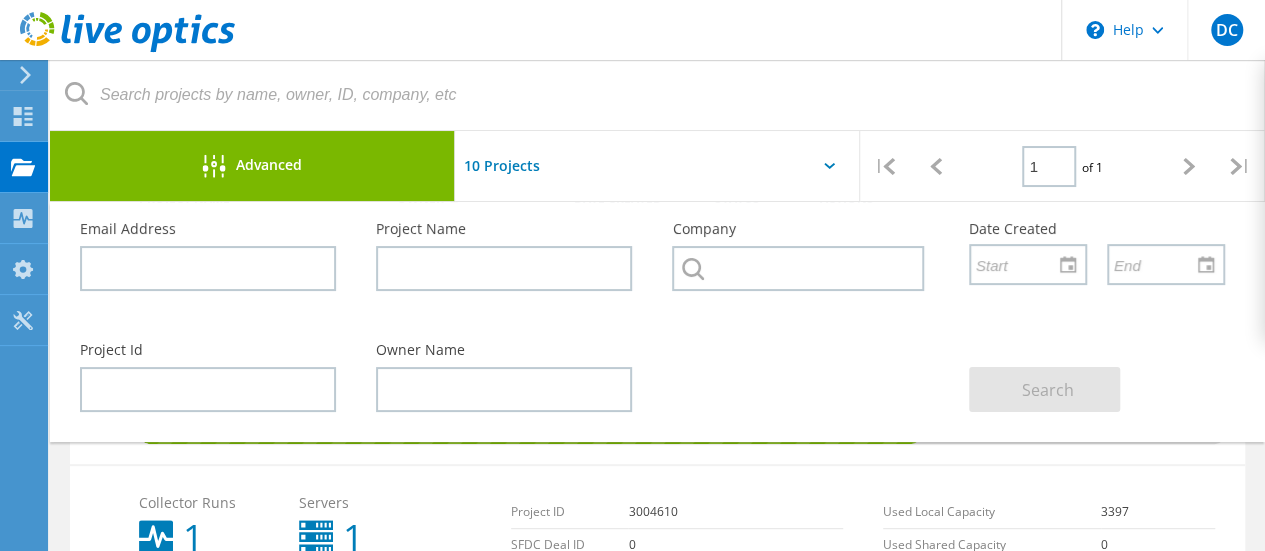 scroll, scrollTop: 64, scrollLeft: 0, axis: vertical 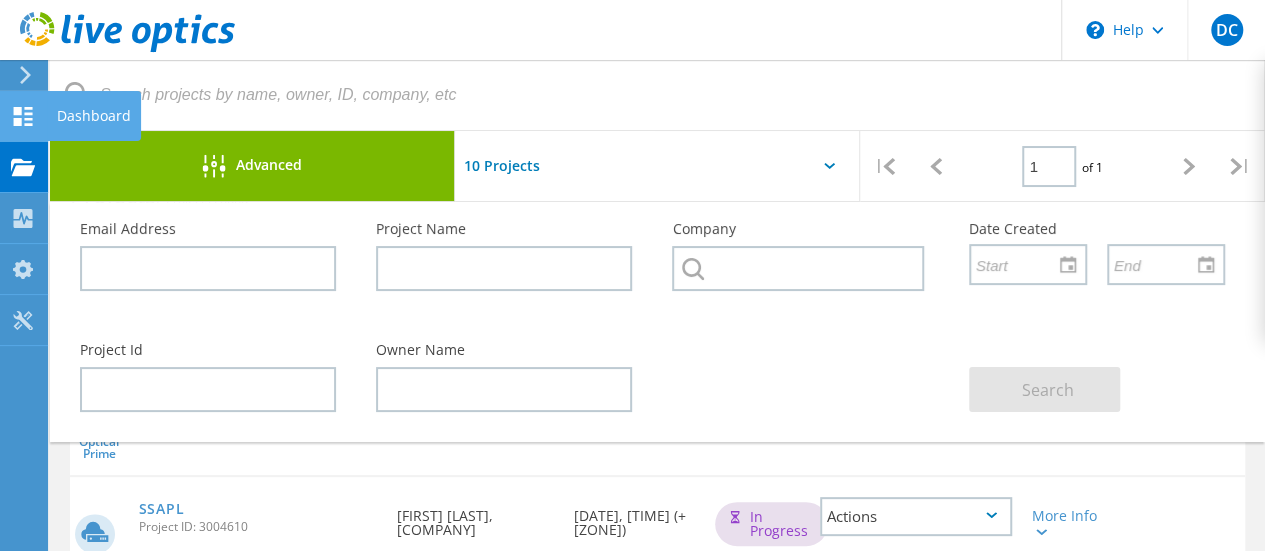 click on "Dashboard" at bounding box center [-66, 116] 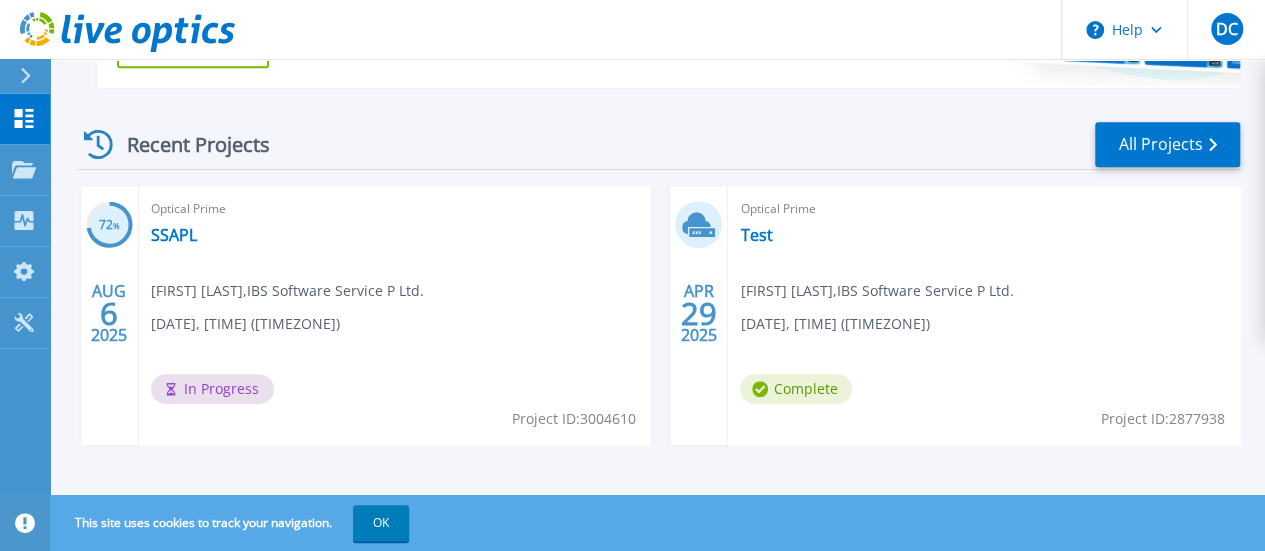 scroll, scrollTop: 526, scrollLeft: 0, axis: vertical 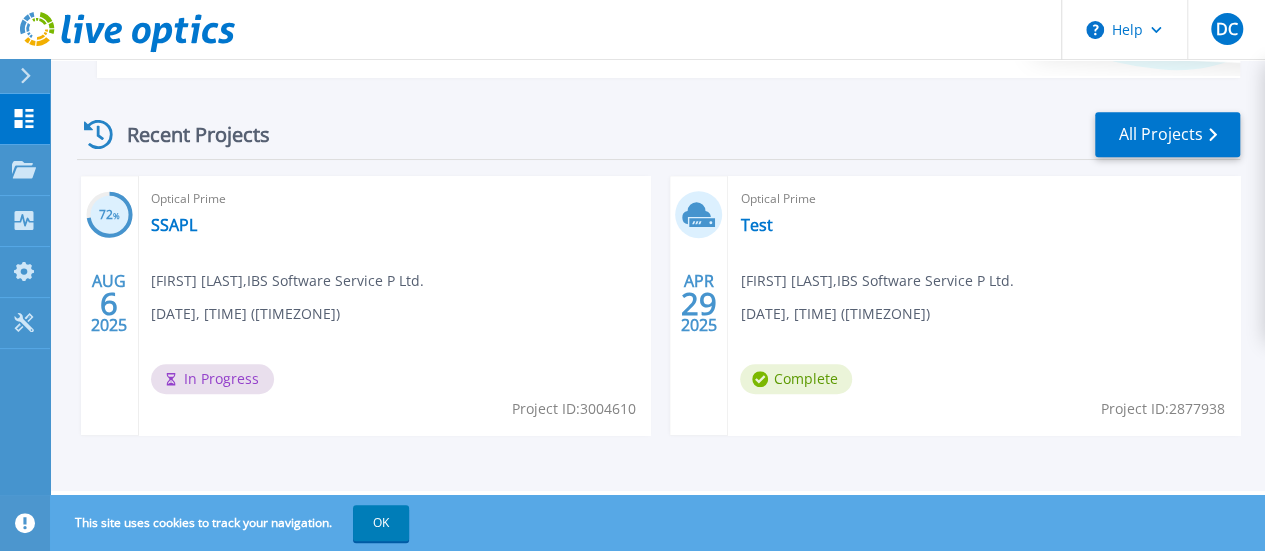 click on "[DATE], [TIME] ([TIMEZONE])" at bounding box center (245, 314) 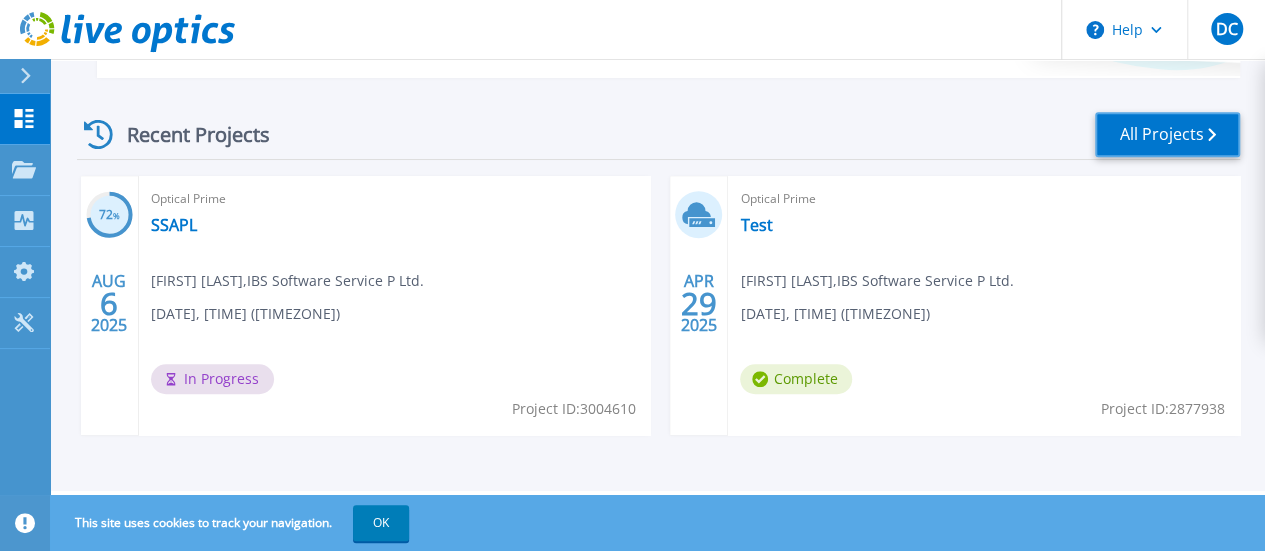 click on "All Projects" at bounding box center [1167, 134] 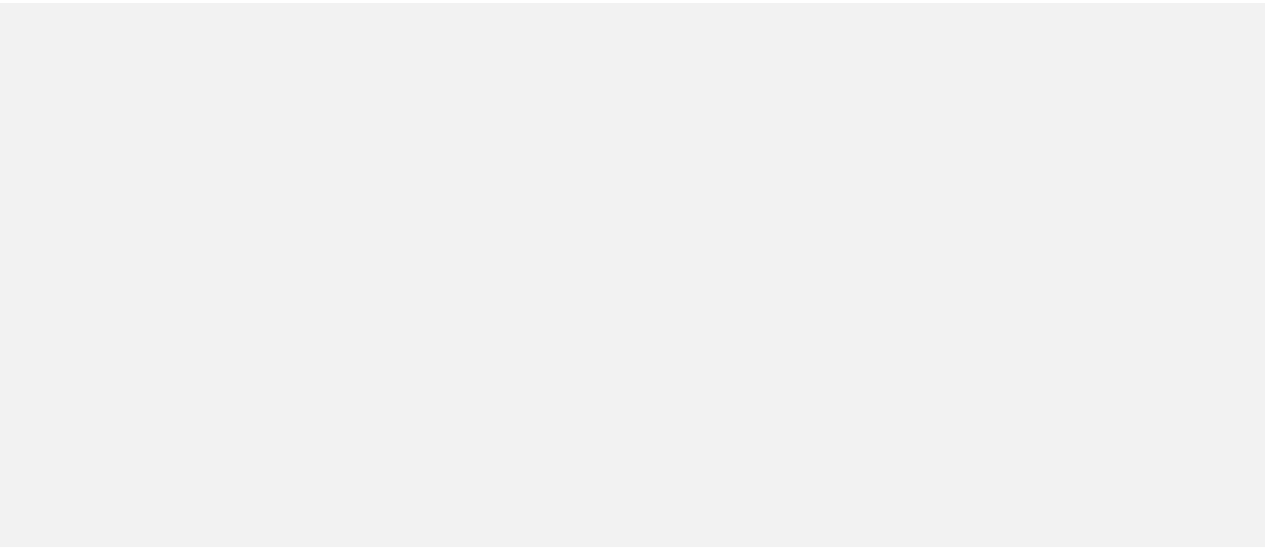scroll, scrollTop: 0, scrollLeft: 0, axis: both 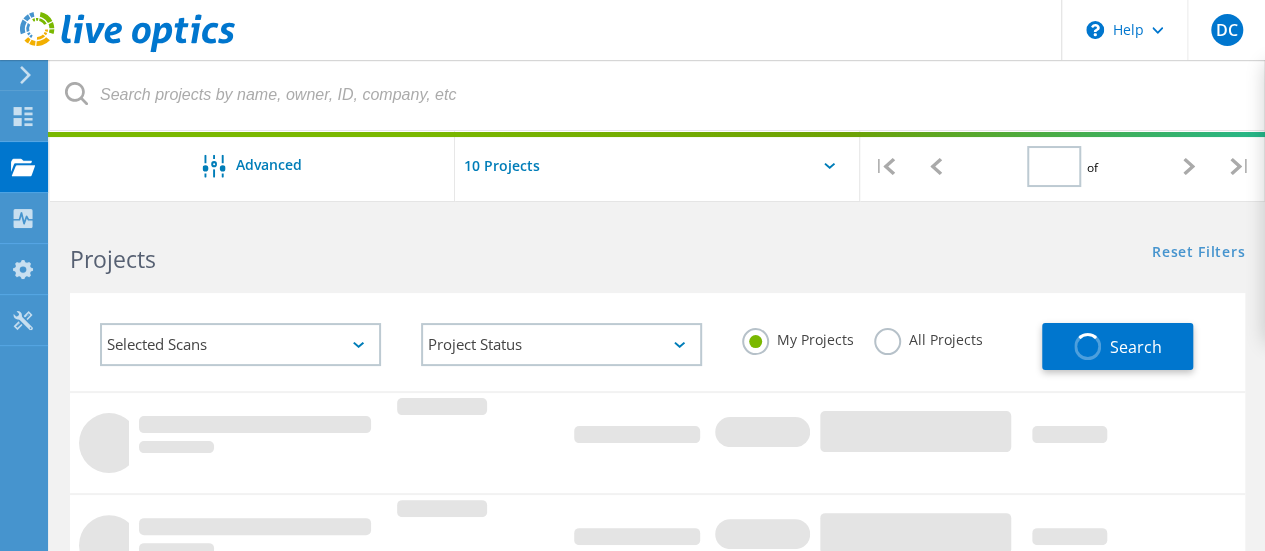 type on "1" 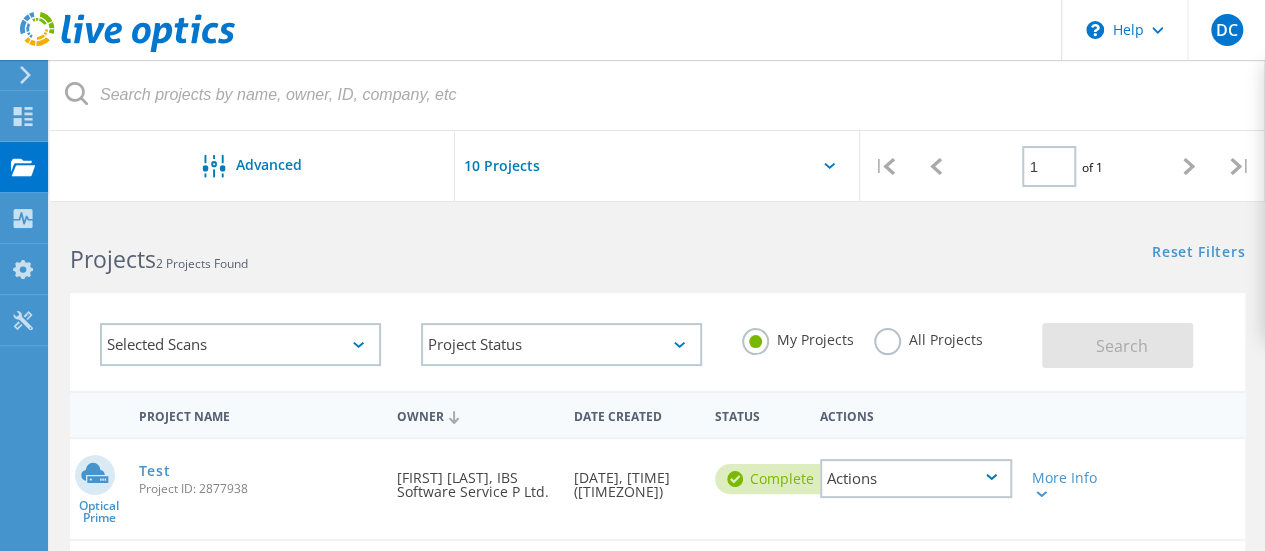 scroll, scrollTop: 200, scrollLeft: 0, axis: vertical 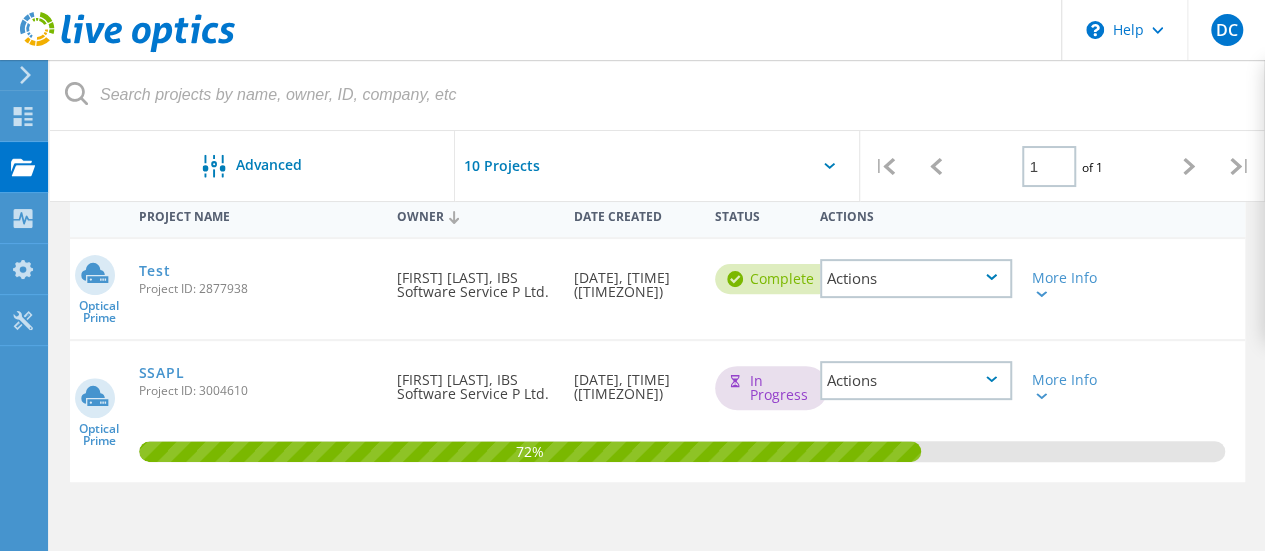 click on "Date Created  [DATE], [TIME] ([TIMEZONE])" 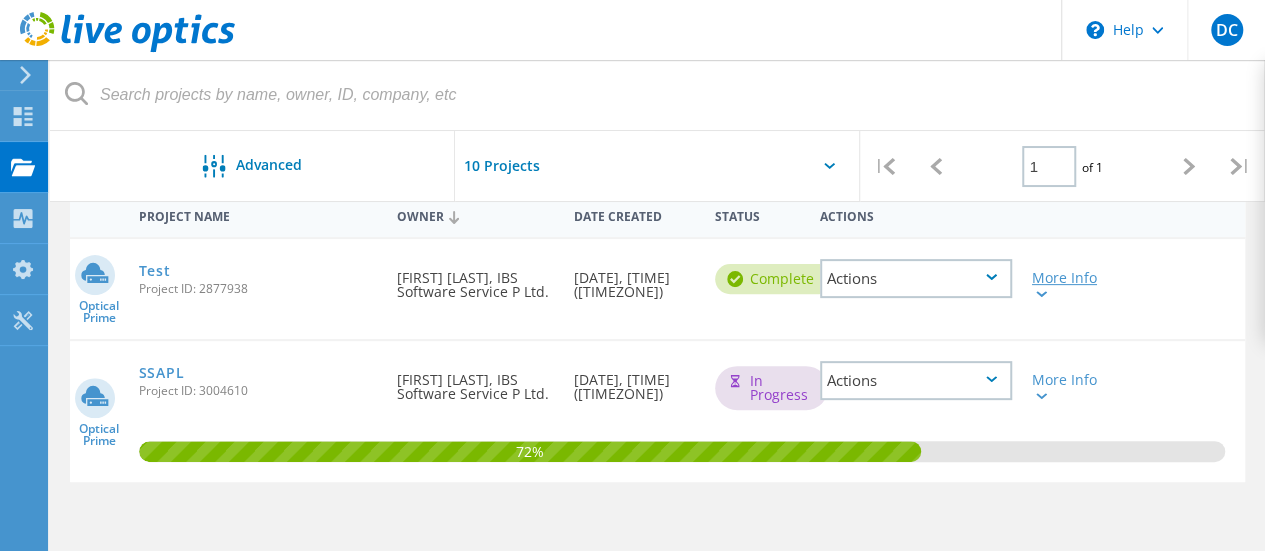 click on "More Info" 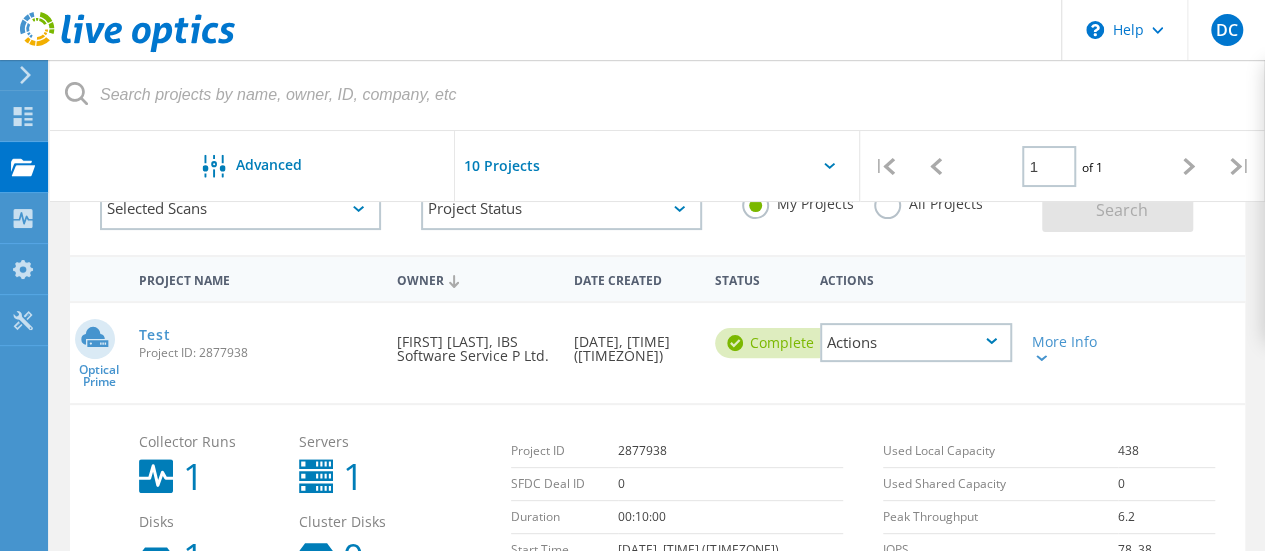 scroll, scrollTop: 164, scrollLeft: 0, axis: vertical 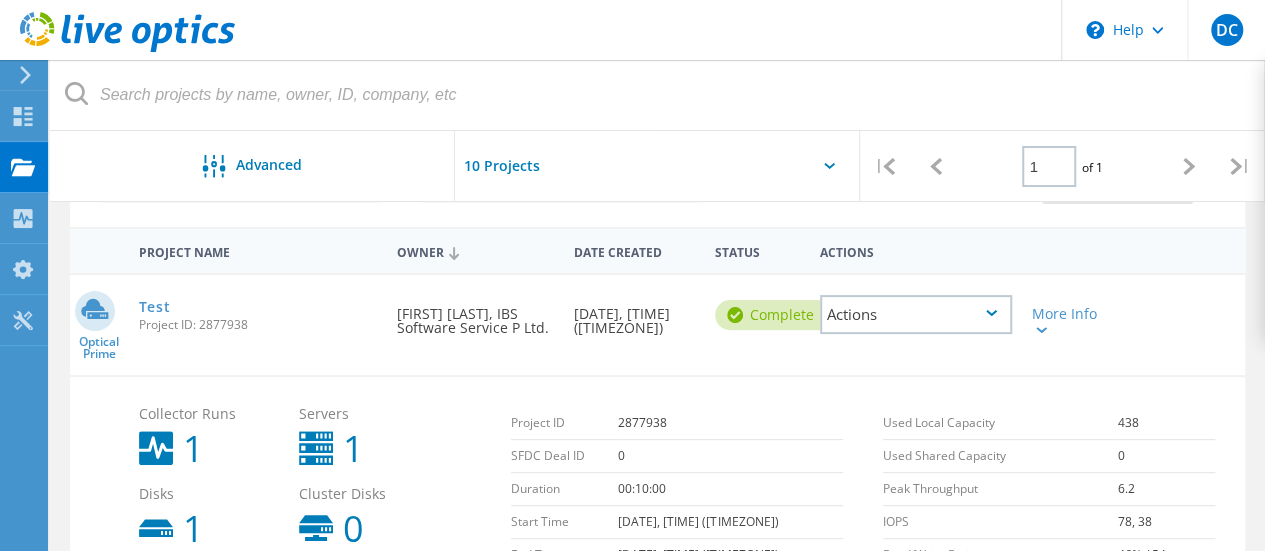 click on "Status" 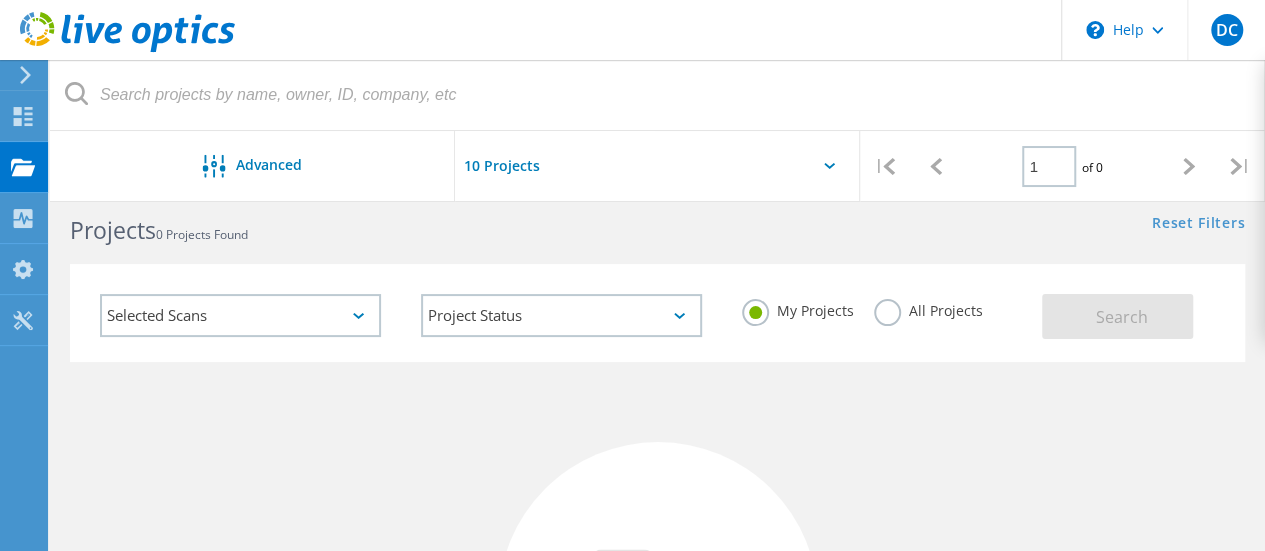 scroll, scrollTop: 0, scrollLeft: 0, axis: both 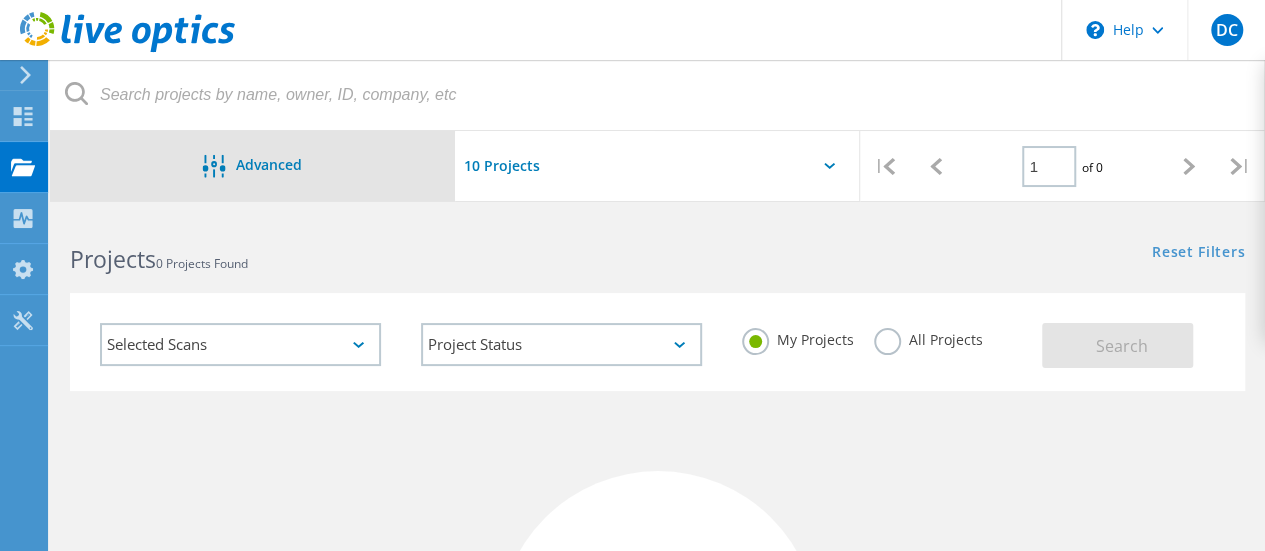 click on "Advanced" 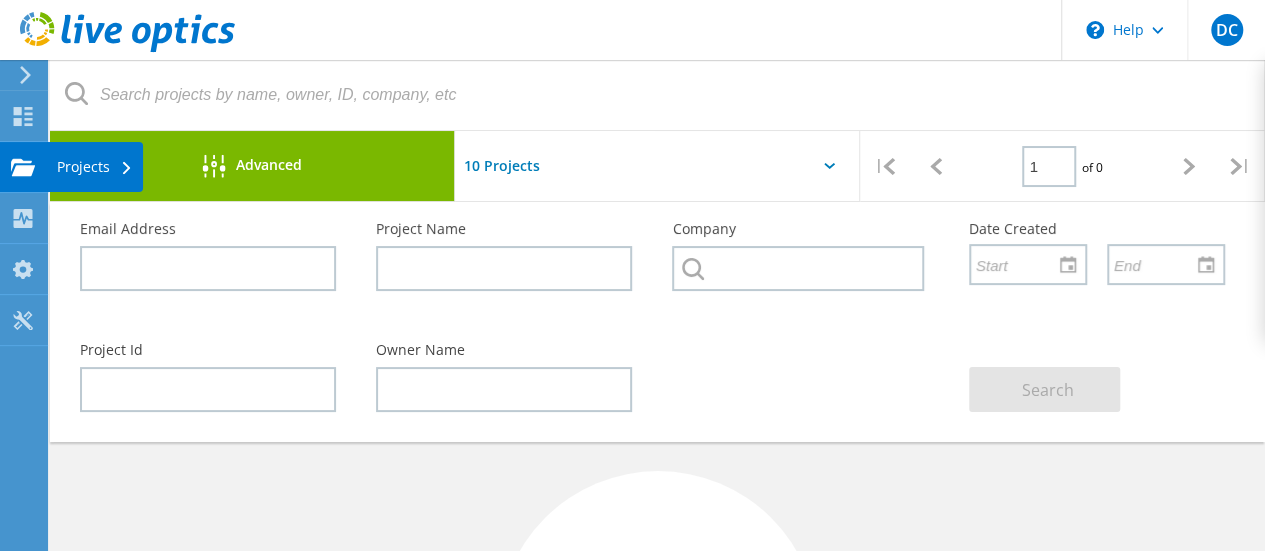 click on "Projects" at bounding box center (95, 167) 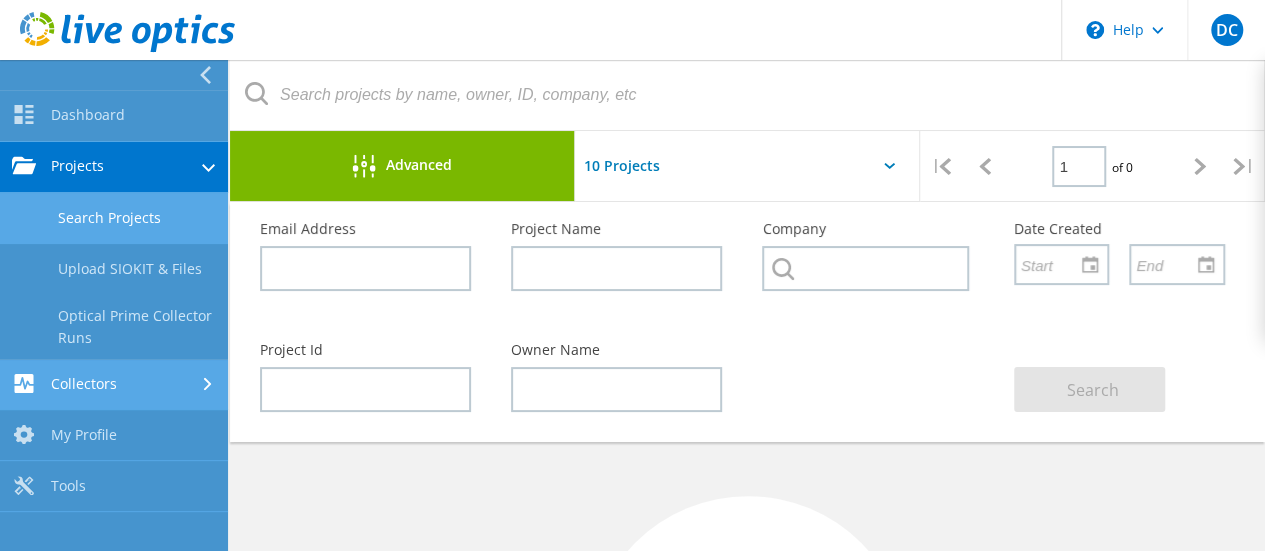 click on "Collectors" at bounding box center [114, 385] 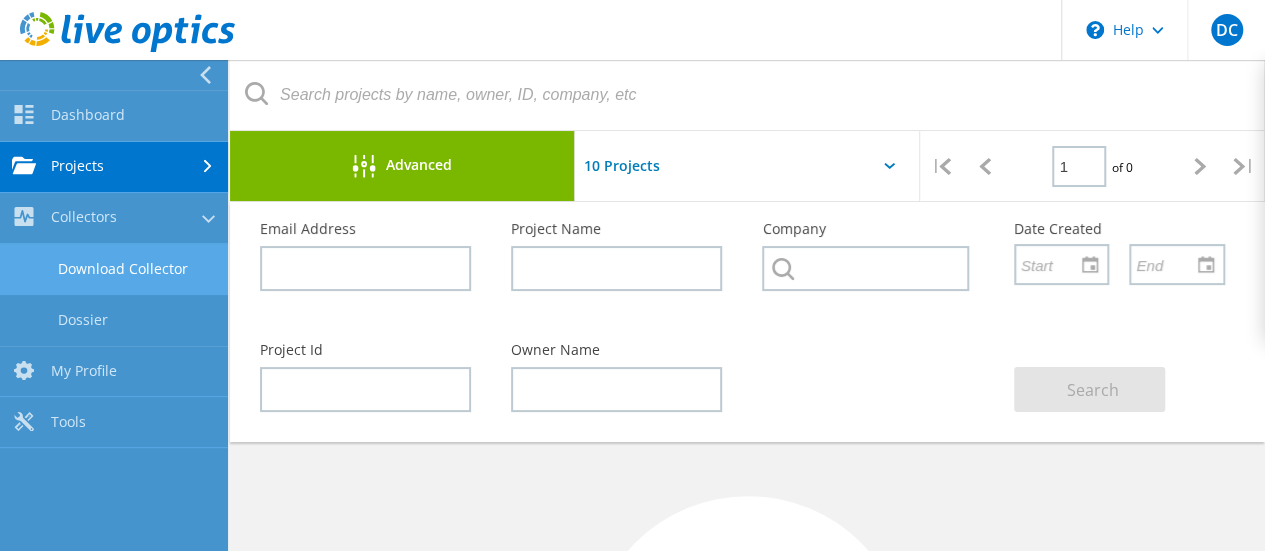click on "Download Collector" at bounding box center (114, 269) 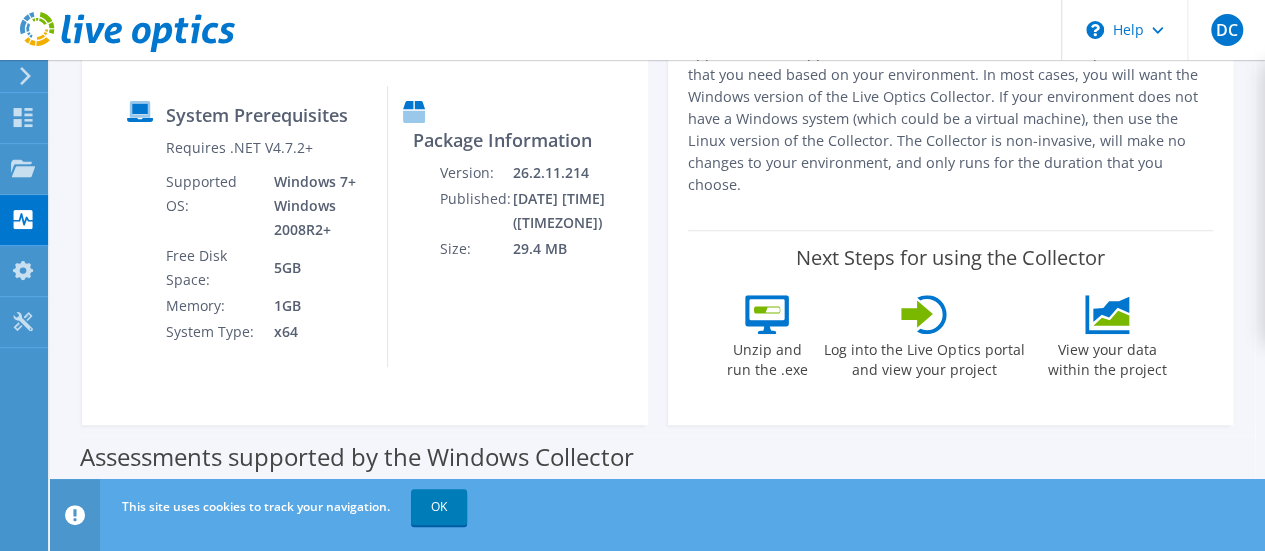 scroll, scrollTop: 0, scrollLeft: 0, axis: both 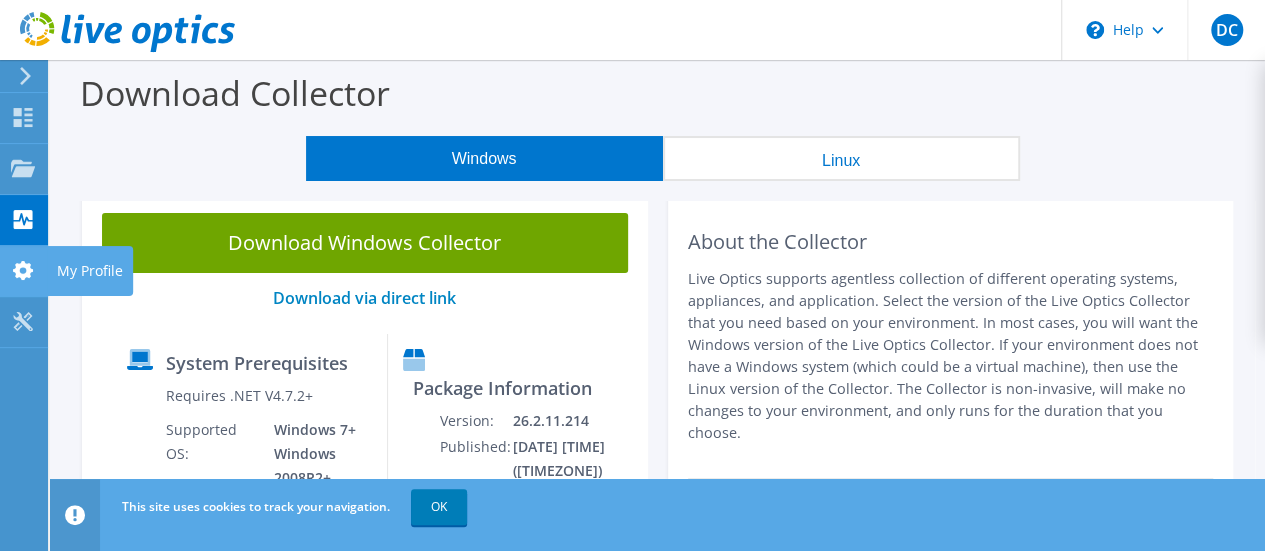 click 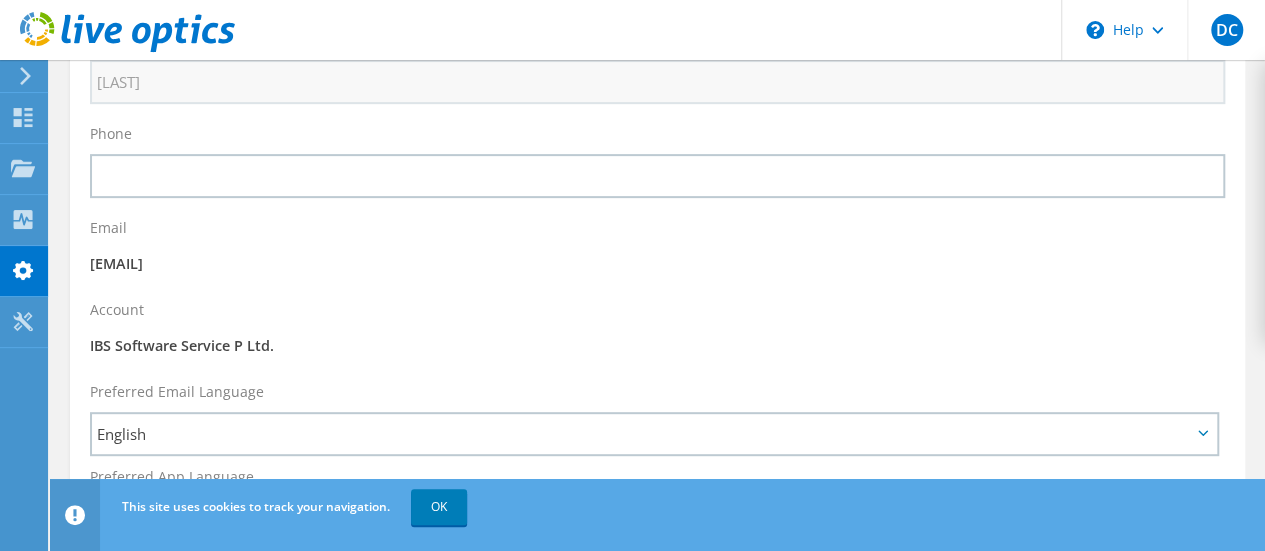 scroll, scrollTop: 600, scrollLeft: 0, axis: vertical 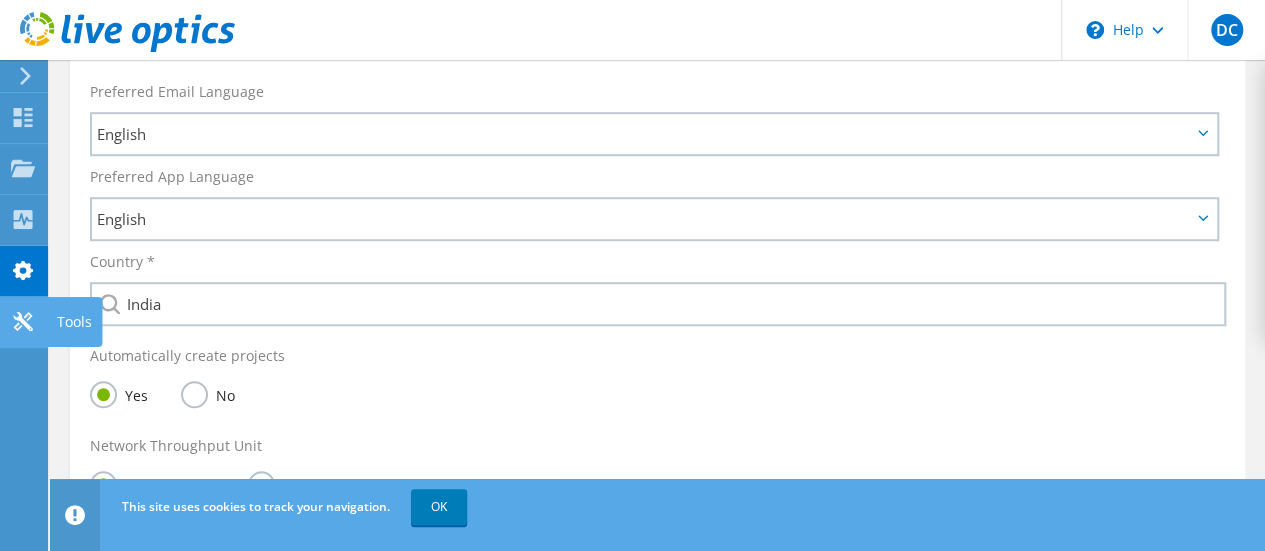 click 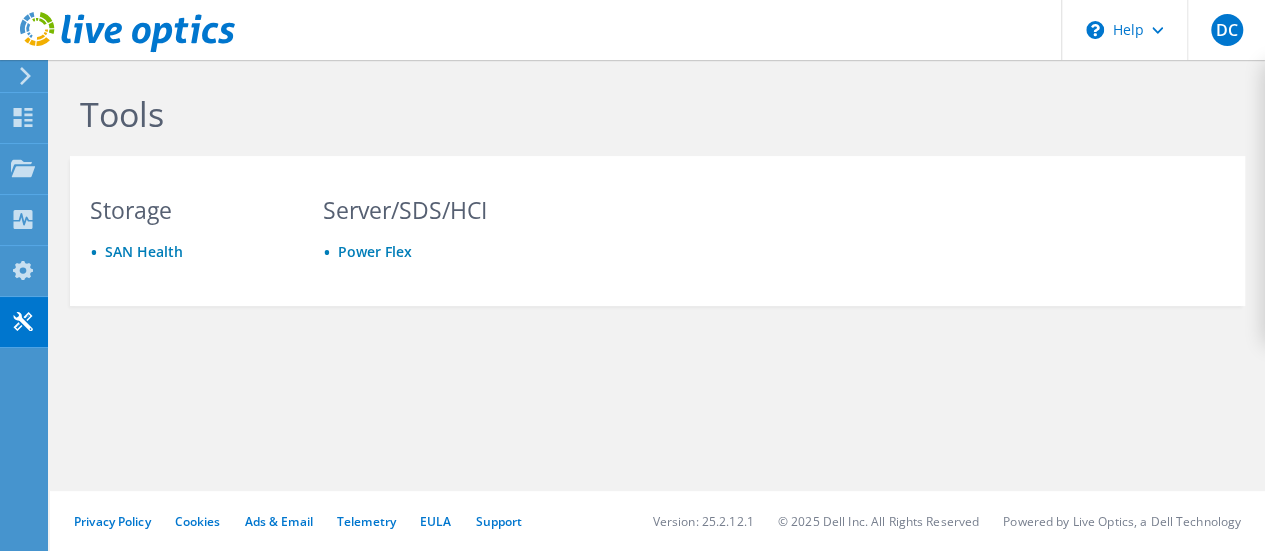 scroll, scrollTop: 0, scrollLeft: 0, axis: both 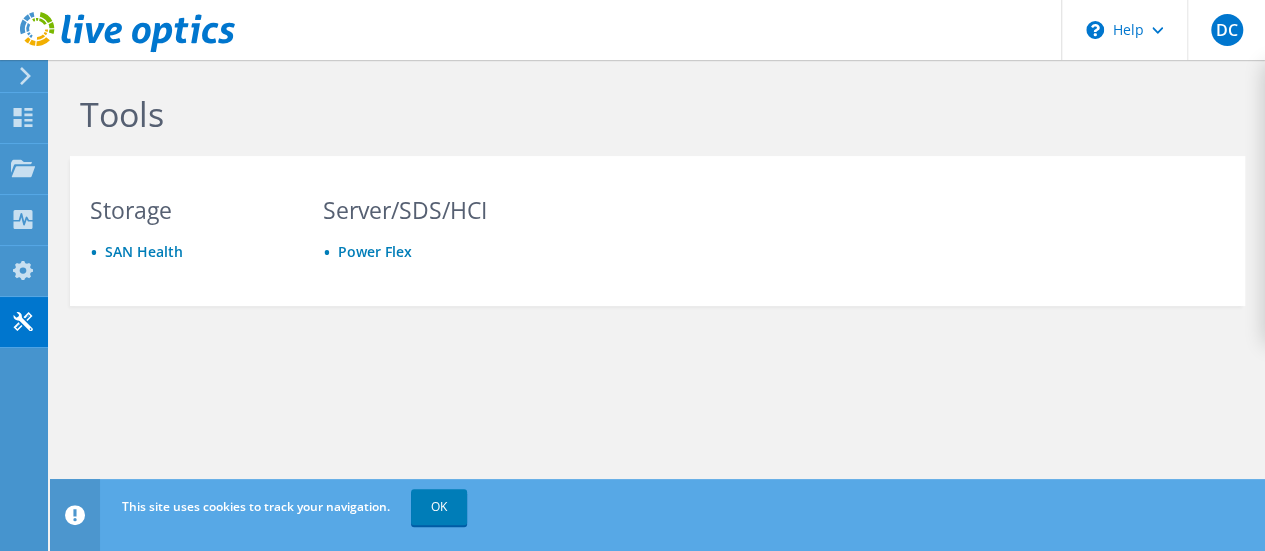 click 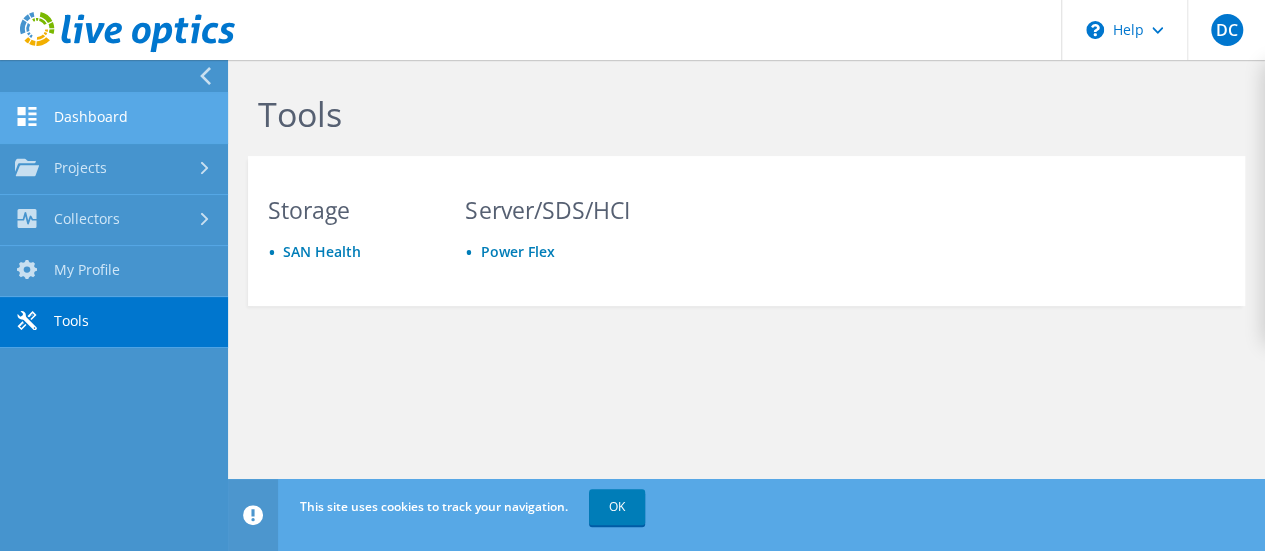 click on "Dashboard" at bounding box center [114, 118] 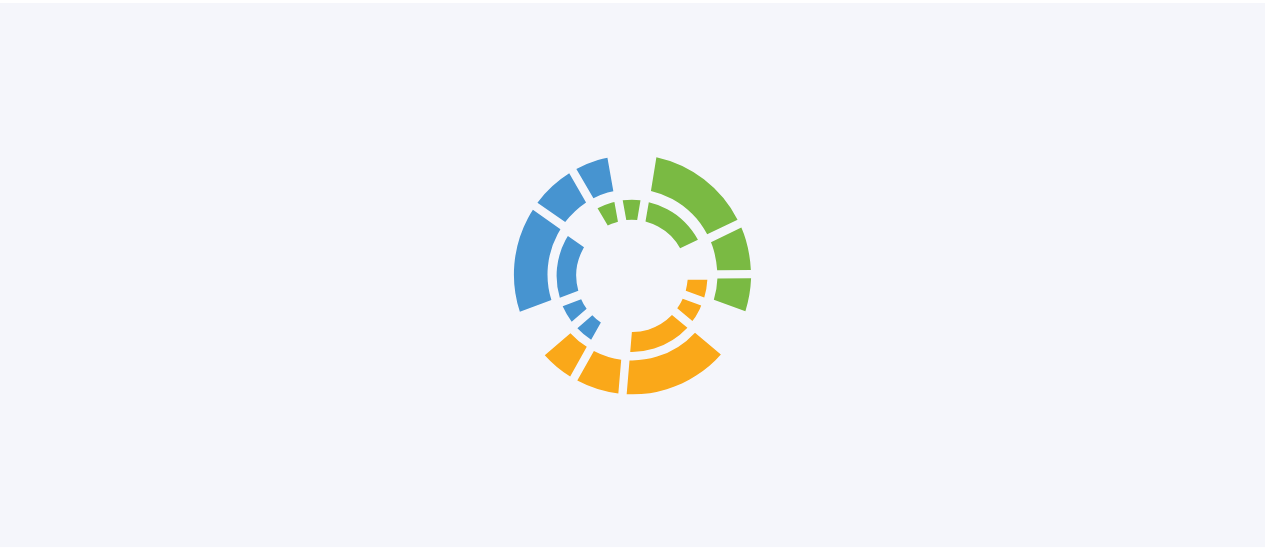 scroll, scrollTop: 0, scrollLeft: 0, axis: both 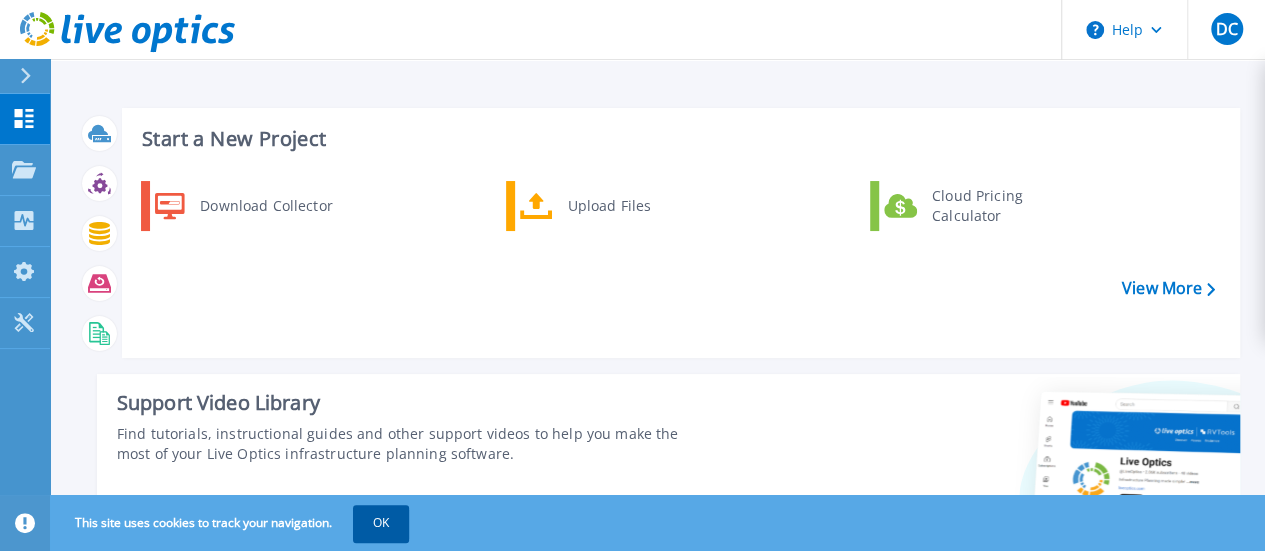 click on "OK" at bounding box center [381, 523] 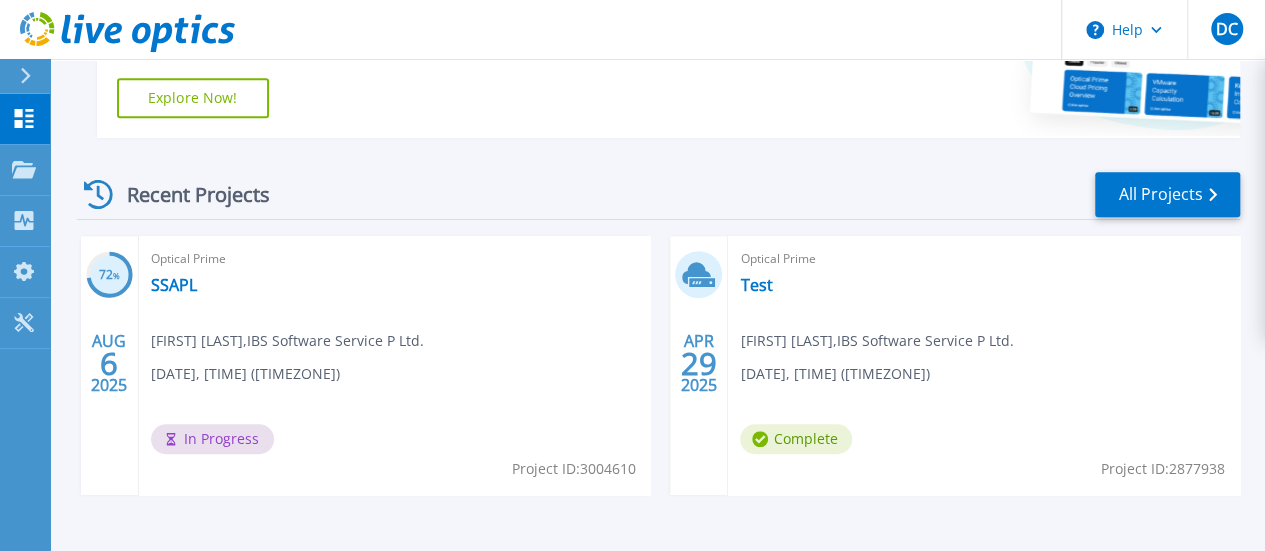 scroll, scrollTop: 526, scrollLeft: 0, axis: vertical 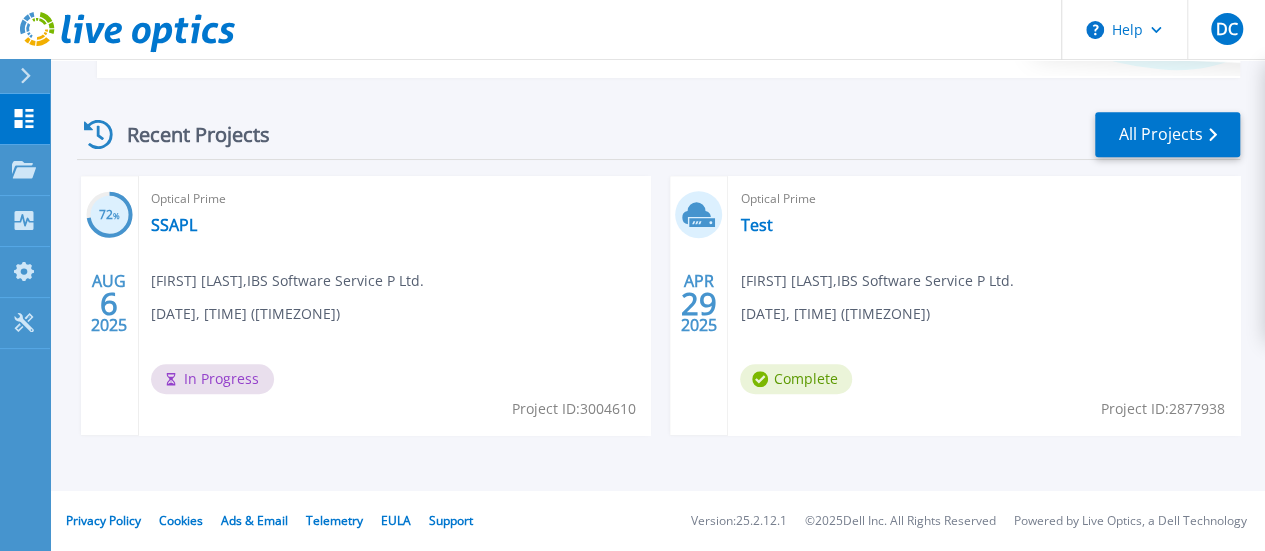 click on "72 %" at bounding box center [109, 215] 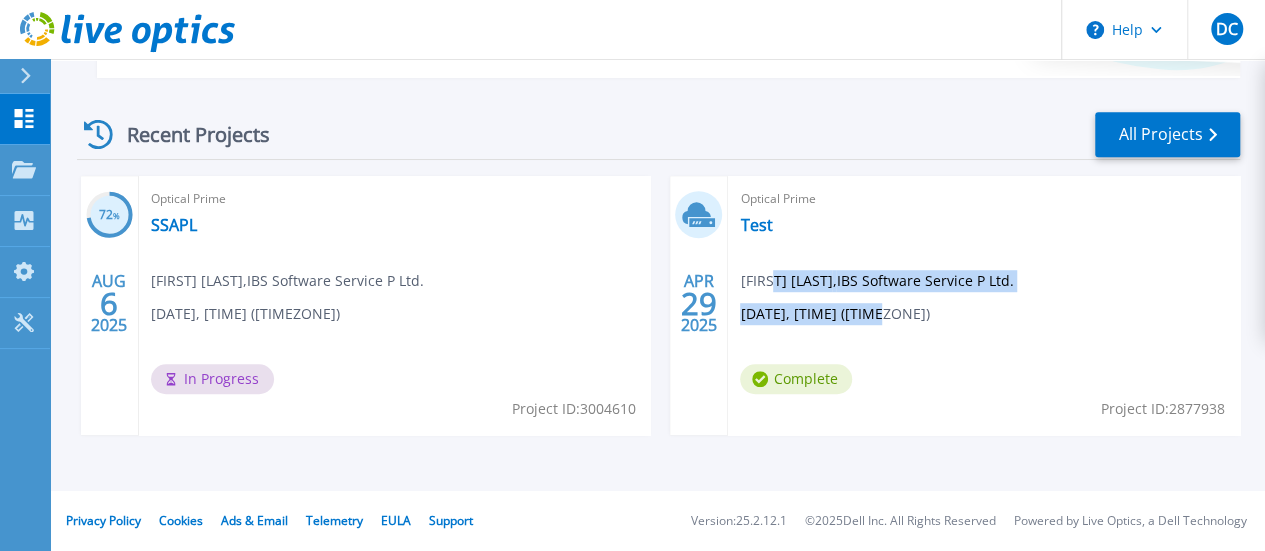 drag, startPoint x: 586, startPoint y: 278, endPoint x: 686, endPoint y: 316, distance: 106.97663 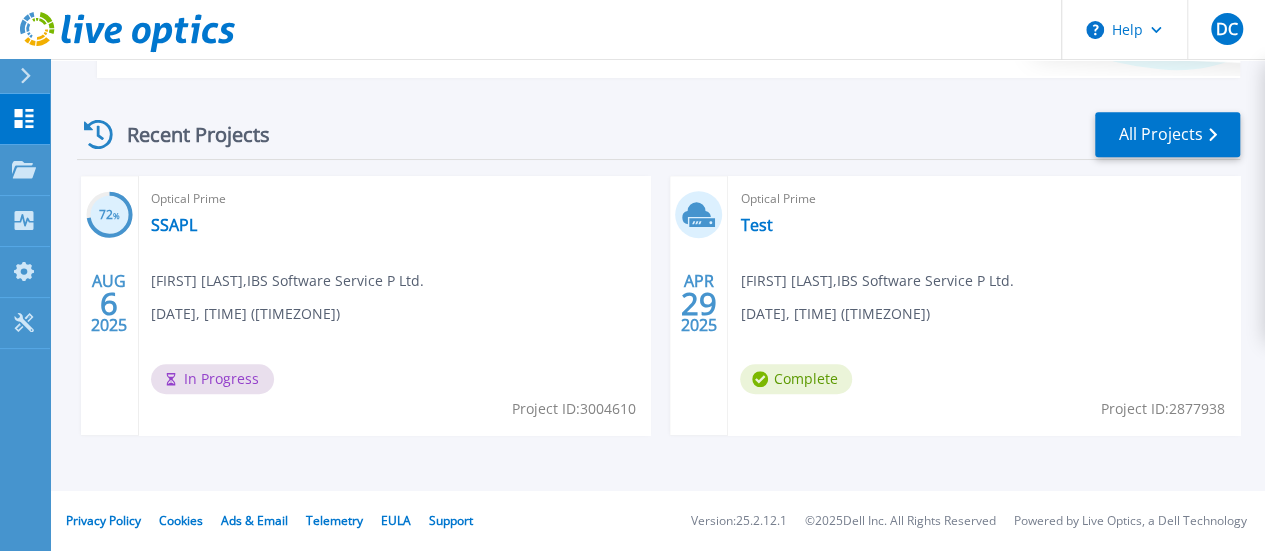 click on "Complete" at bounding box center [796, 379] 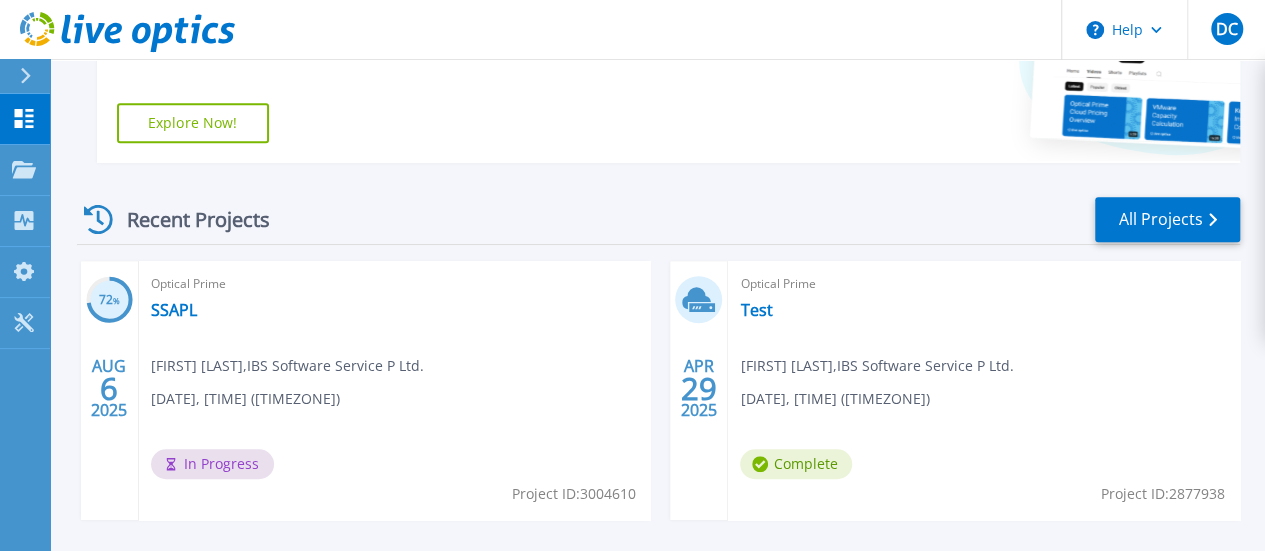 scroll, scrollTop: 500, scrollLeft: 0, axis: vertical 